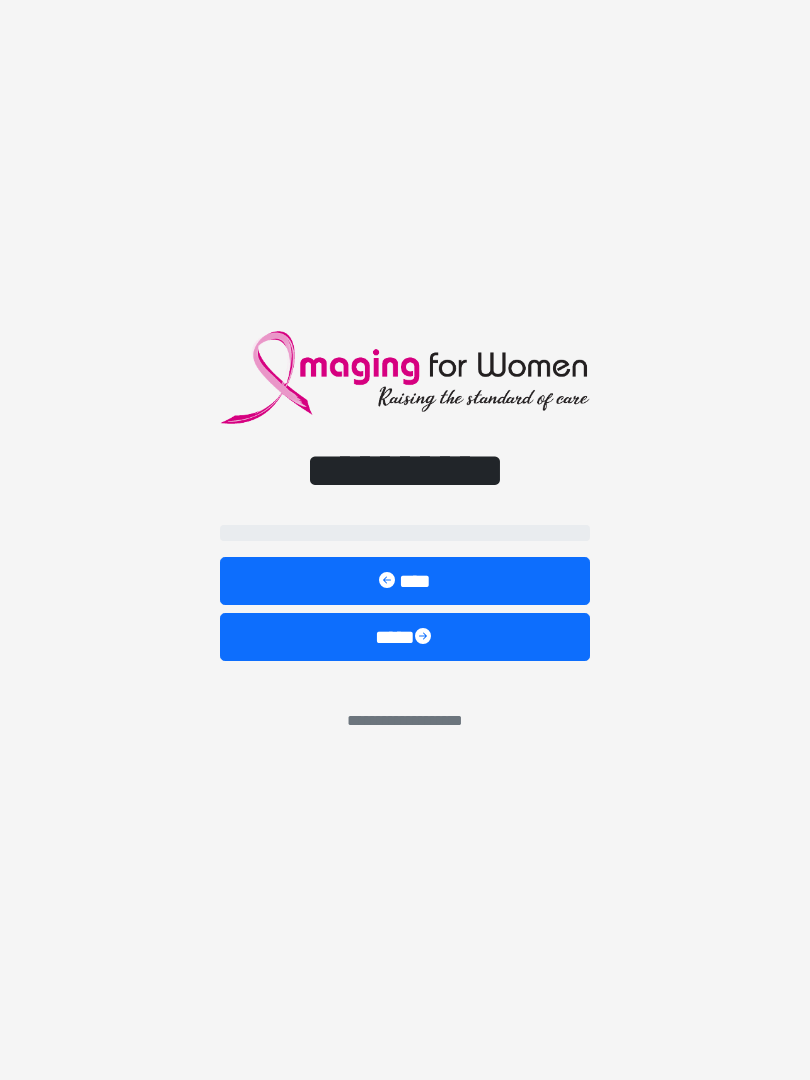 scroll, scrollTop: 5, scrollLeft: 2, axis: both 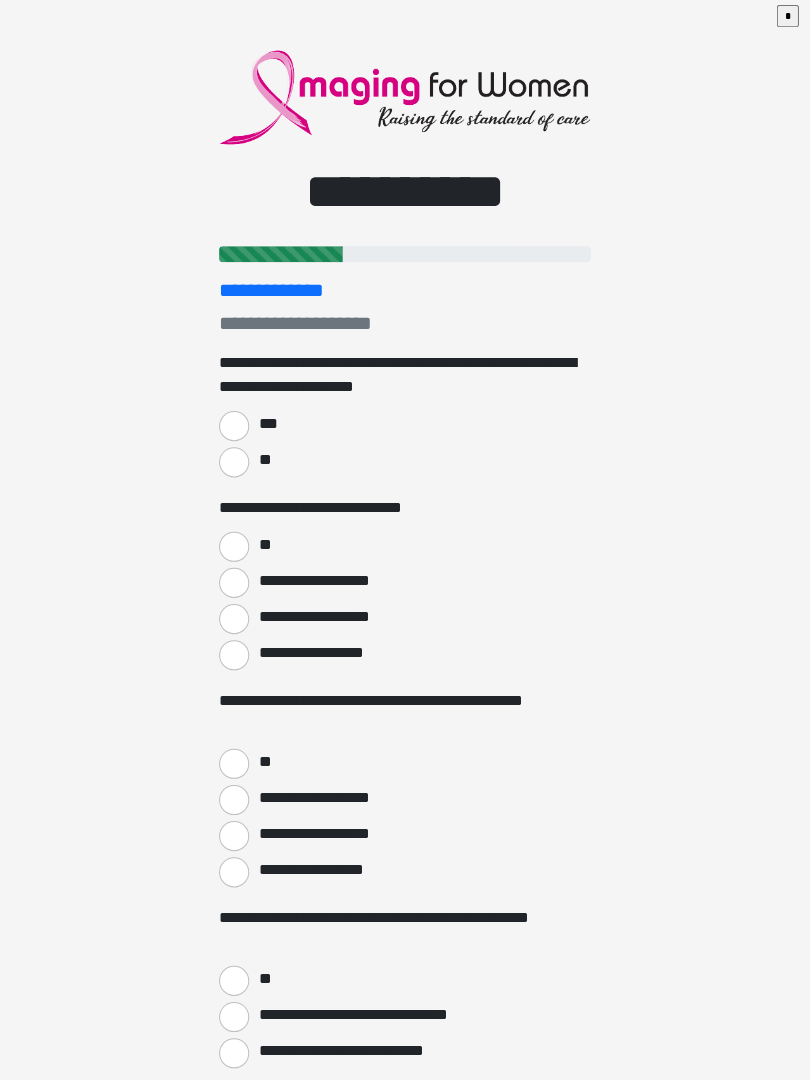 click on "**********" at bounding box center [363, 1046] 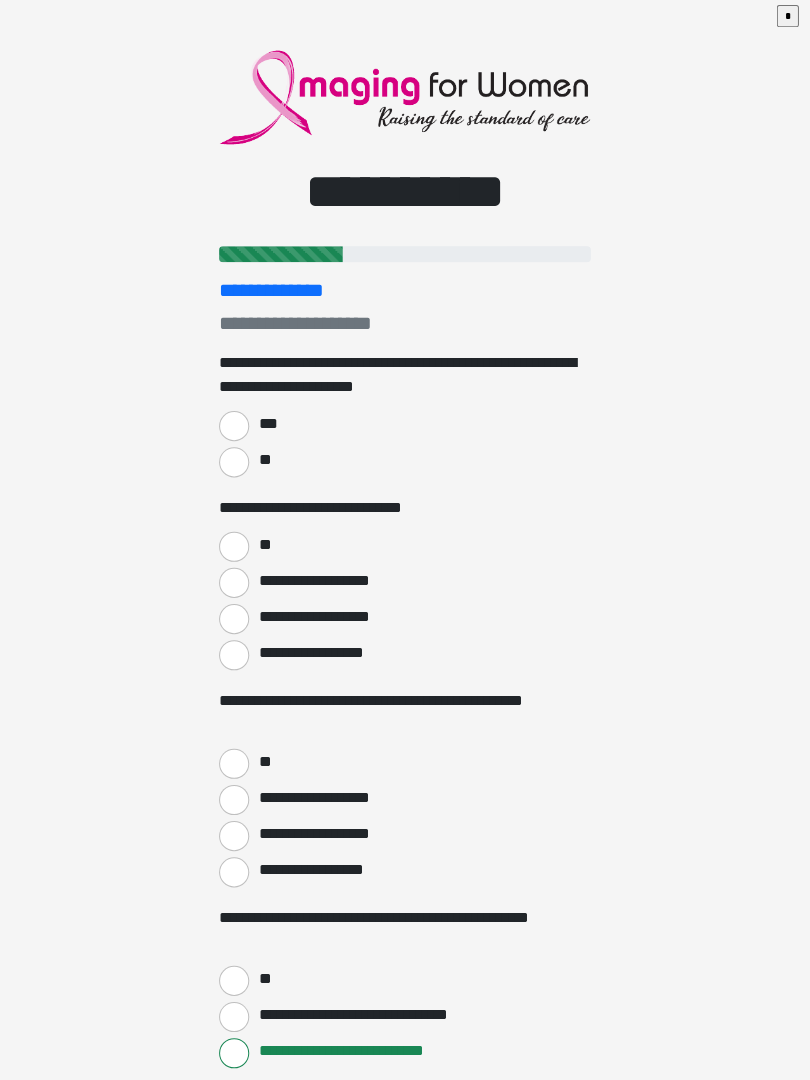 click on "***" at bounding box center (235, 424) 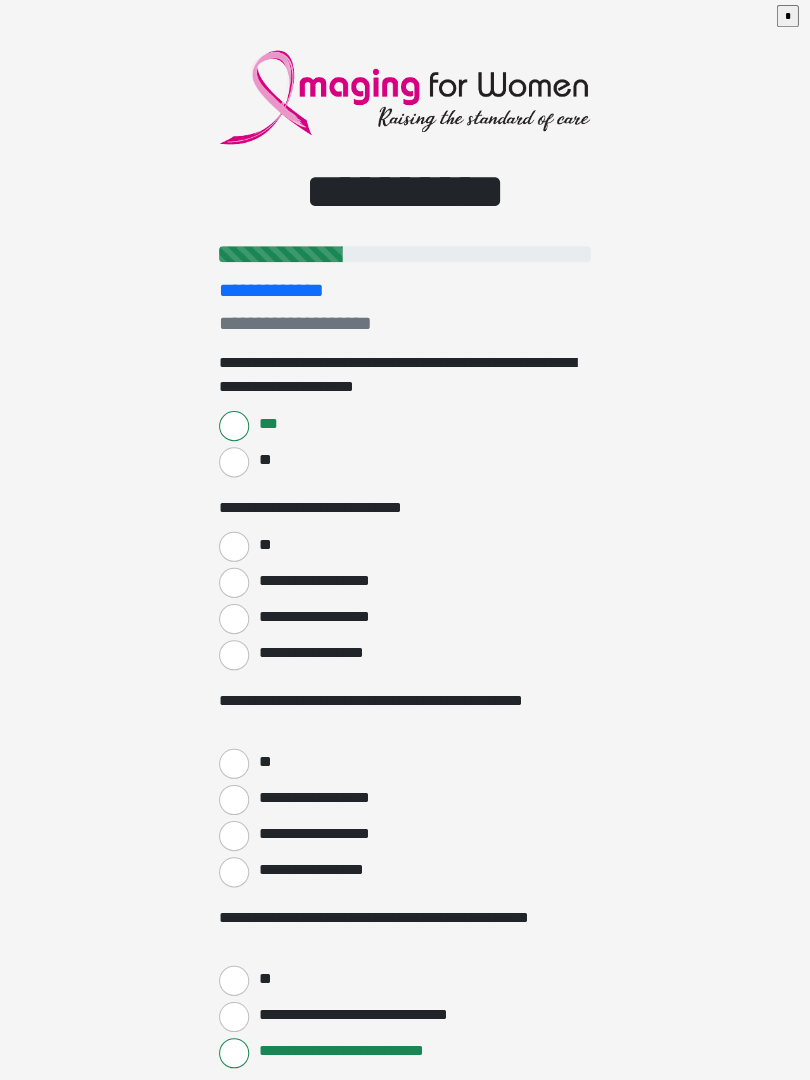 click on "**" at bounding box center [235, 544] 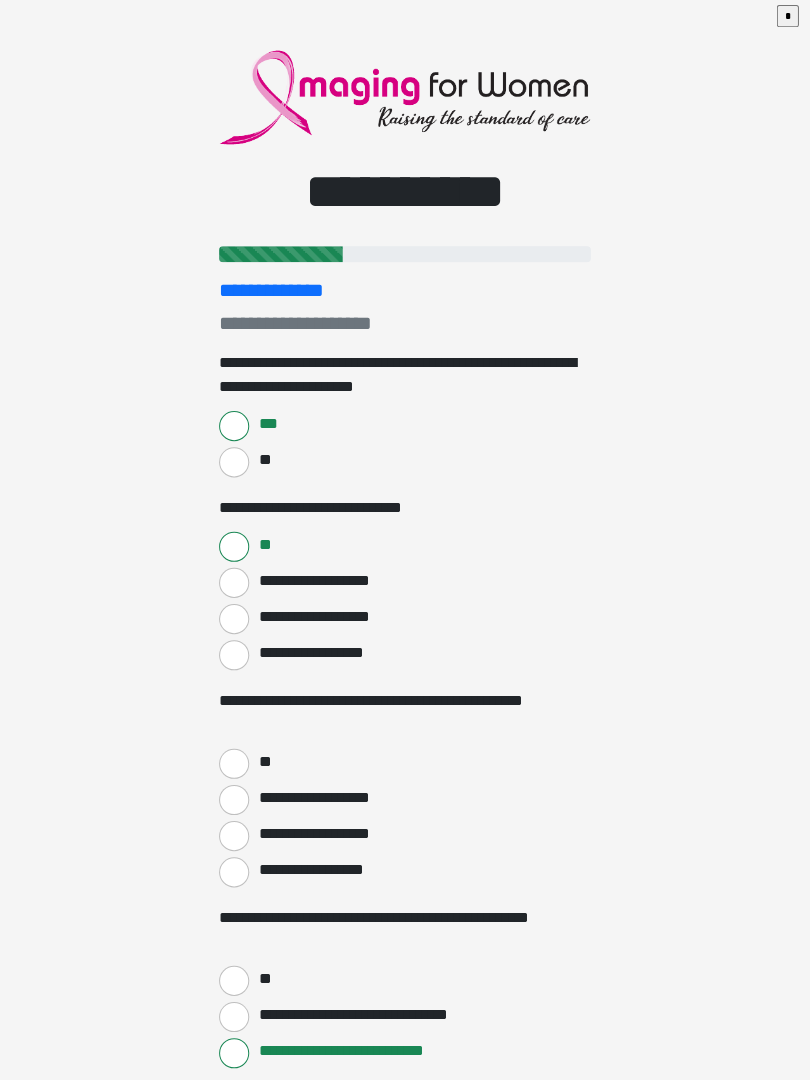 click on "**" at bounding box center (235, 760) 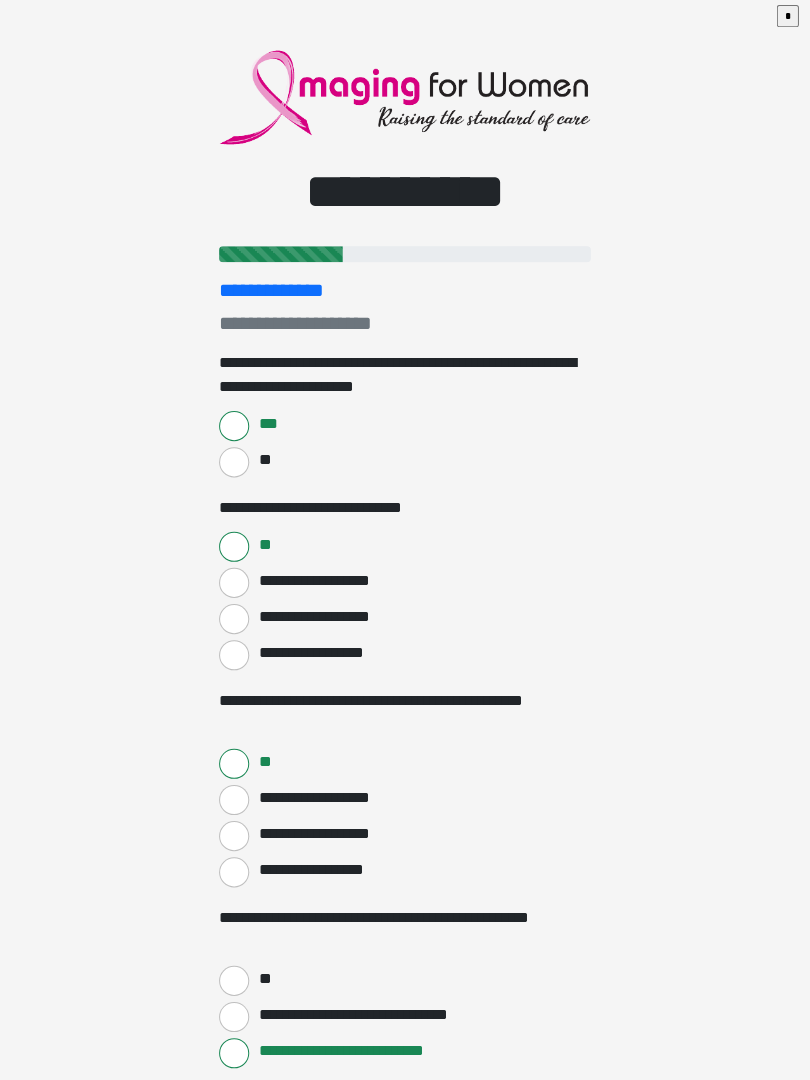 click on "**" at bounding box center [235, 976] 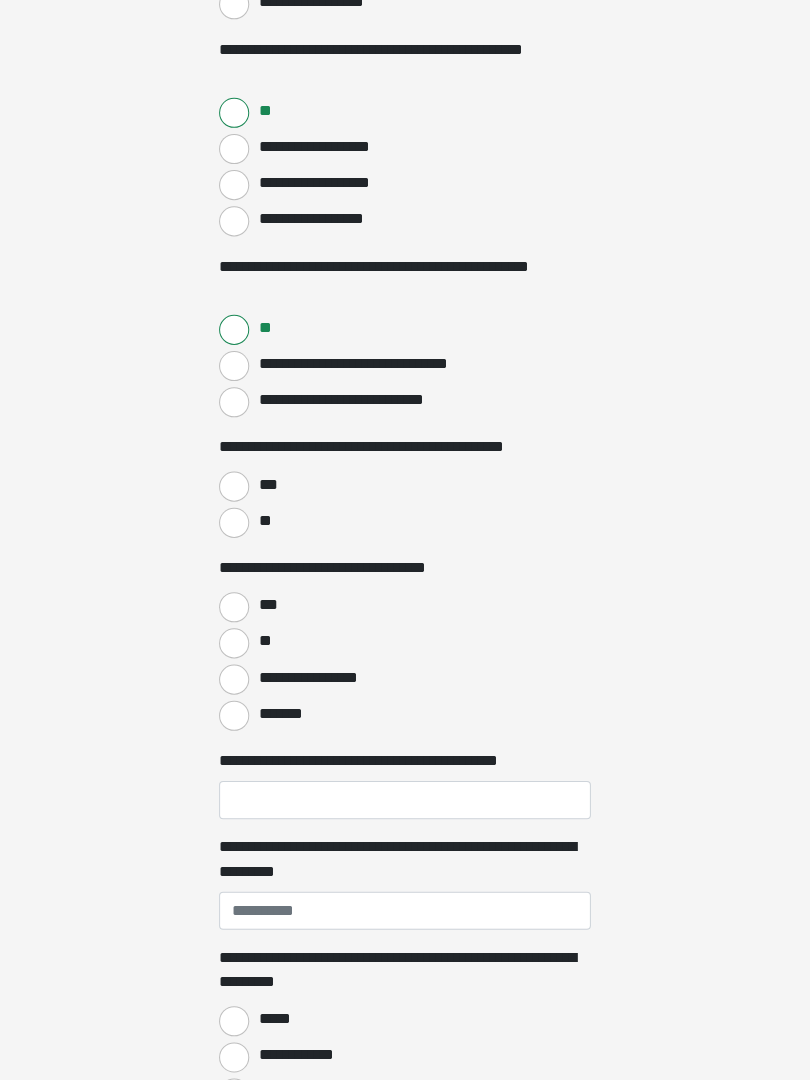 scroll, scrollTop: 648, scrollLeft: 0, axis: vertical 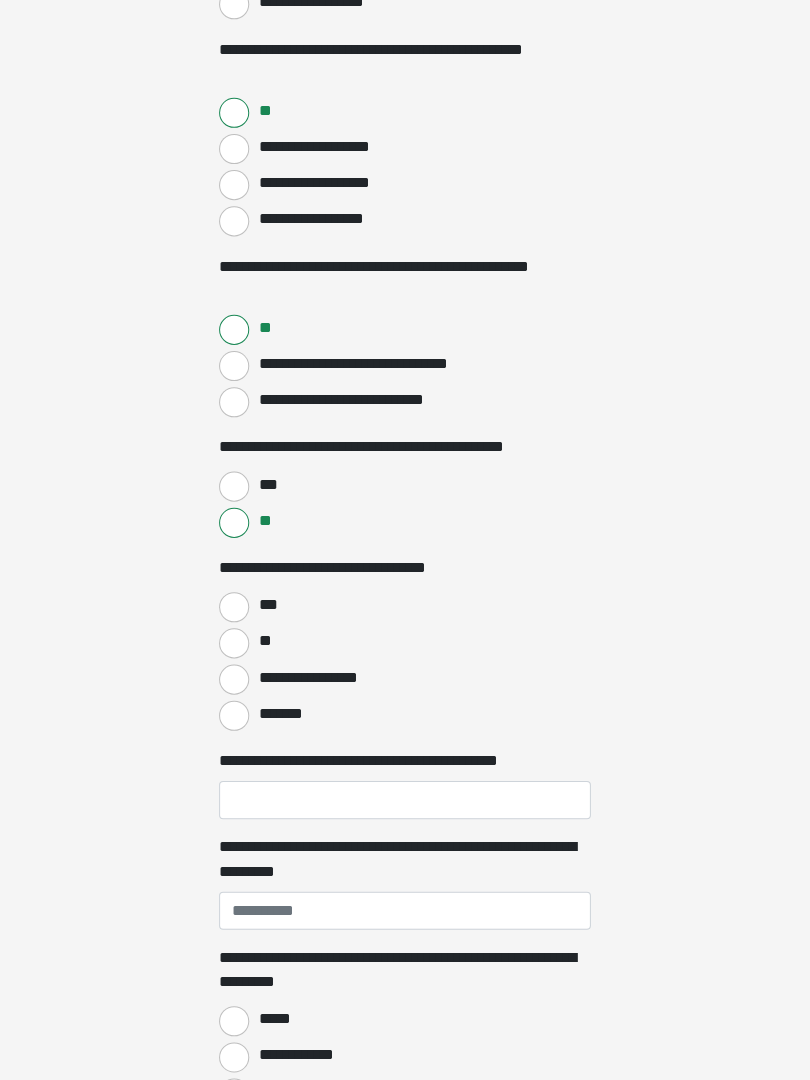 click on "**********" at bounding box center [235, 681] 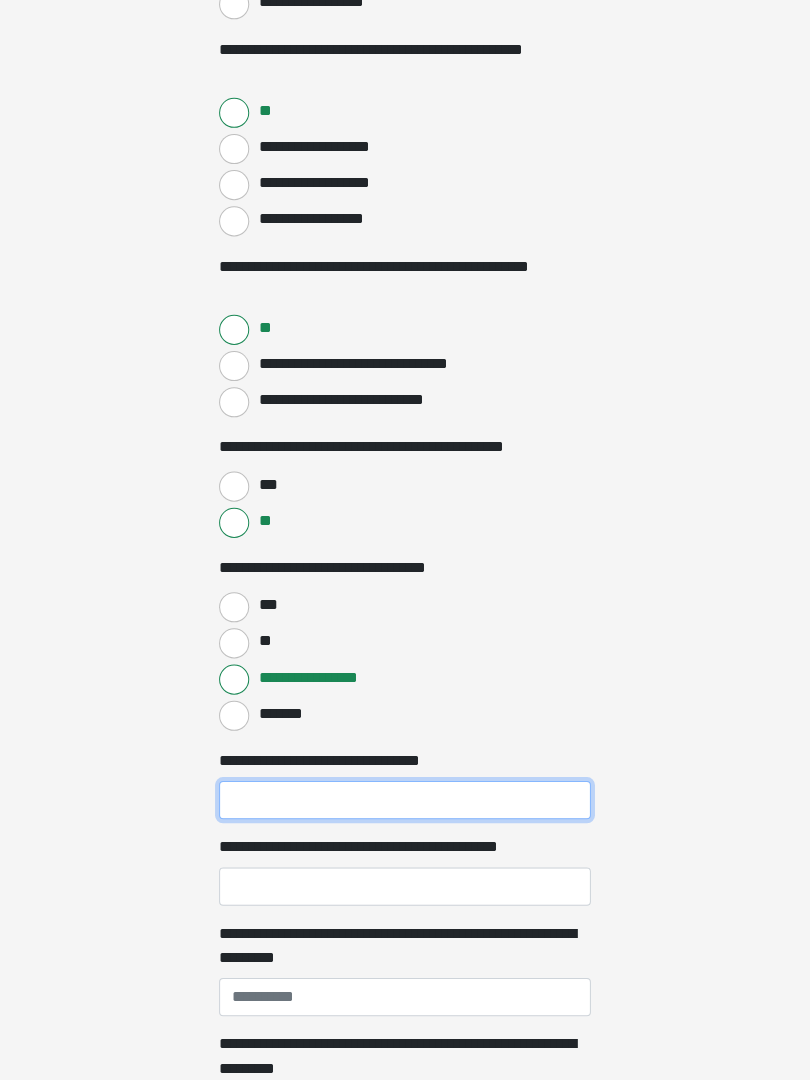 click on "**********" at bounding box center [405, 801] 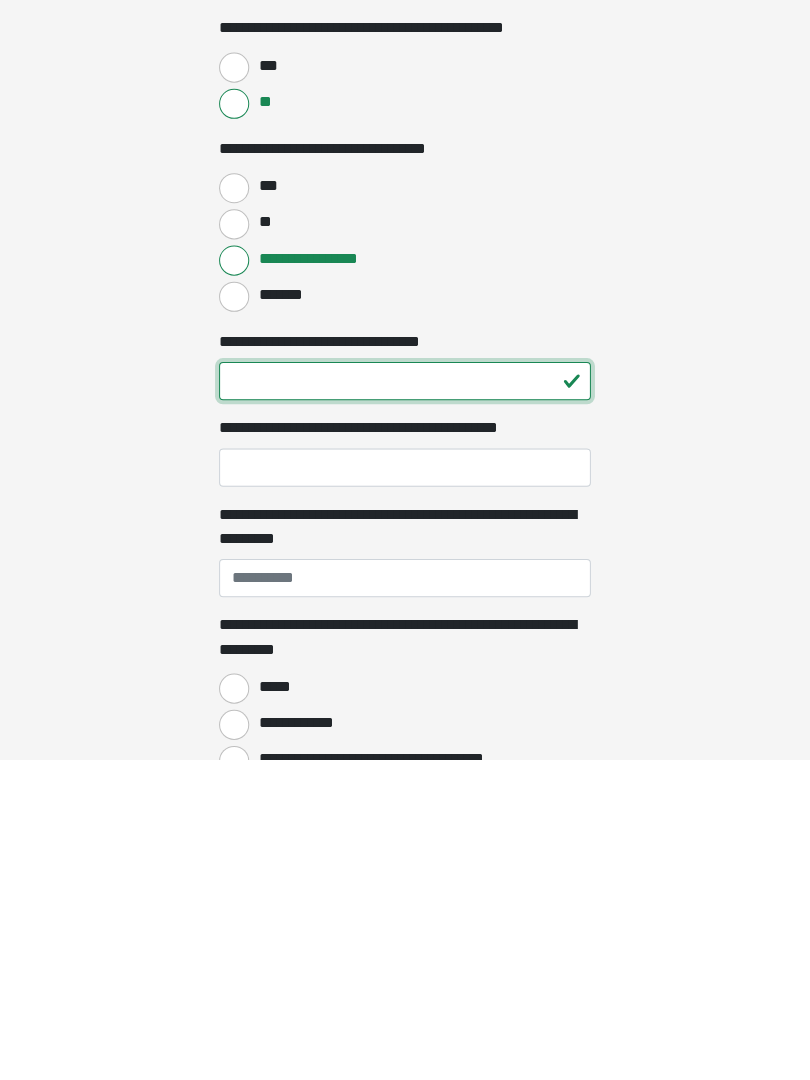 type on "**" 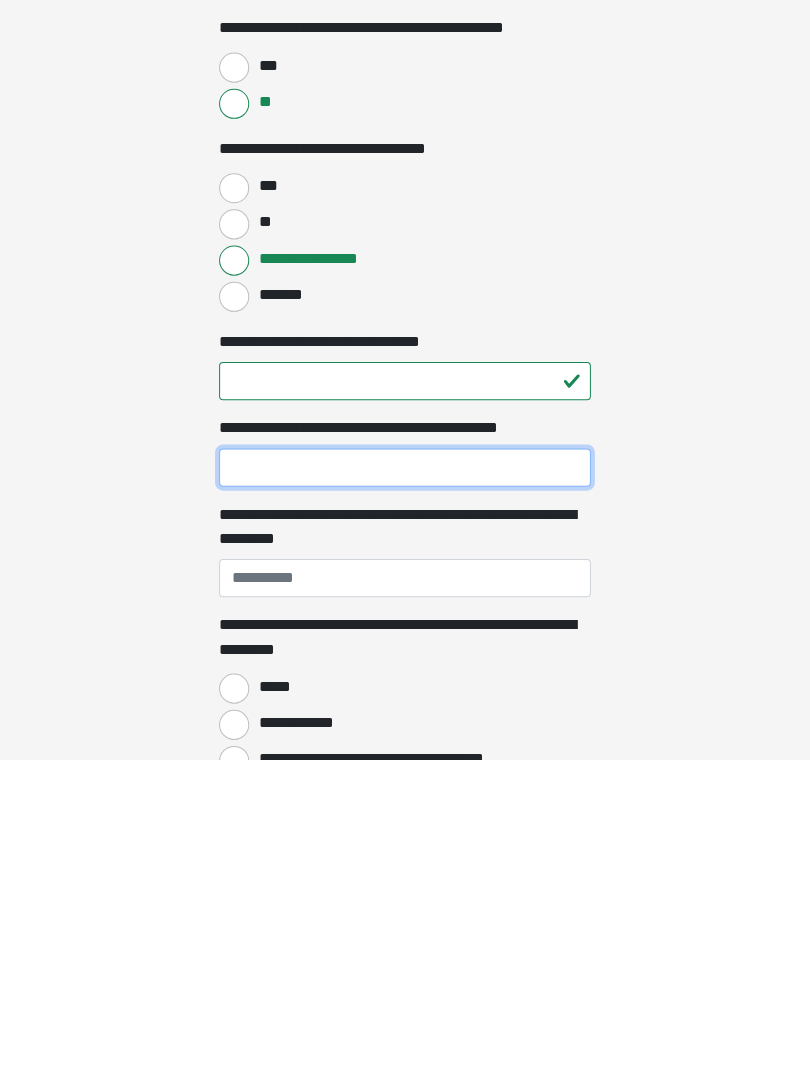 click on "**********" at bounding box center [405, 789] 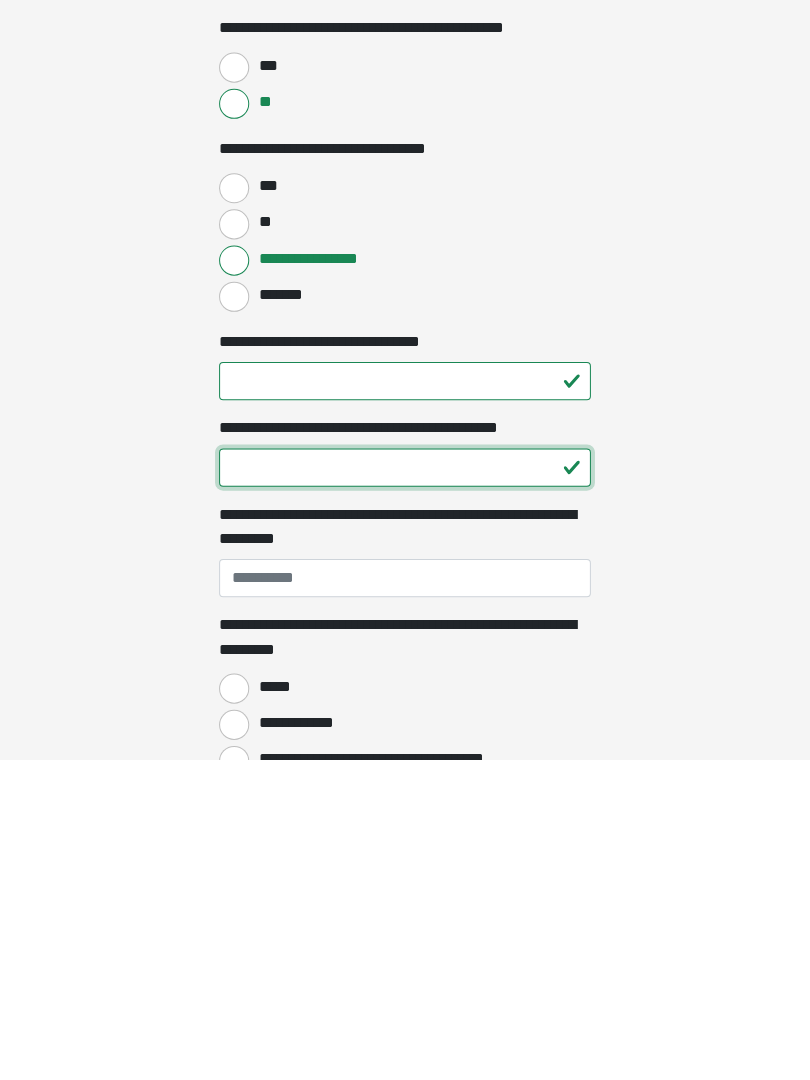 type on "**" 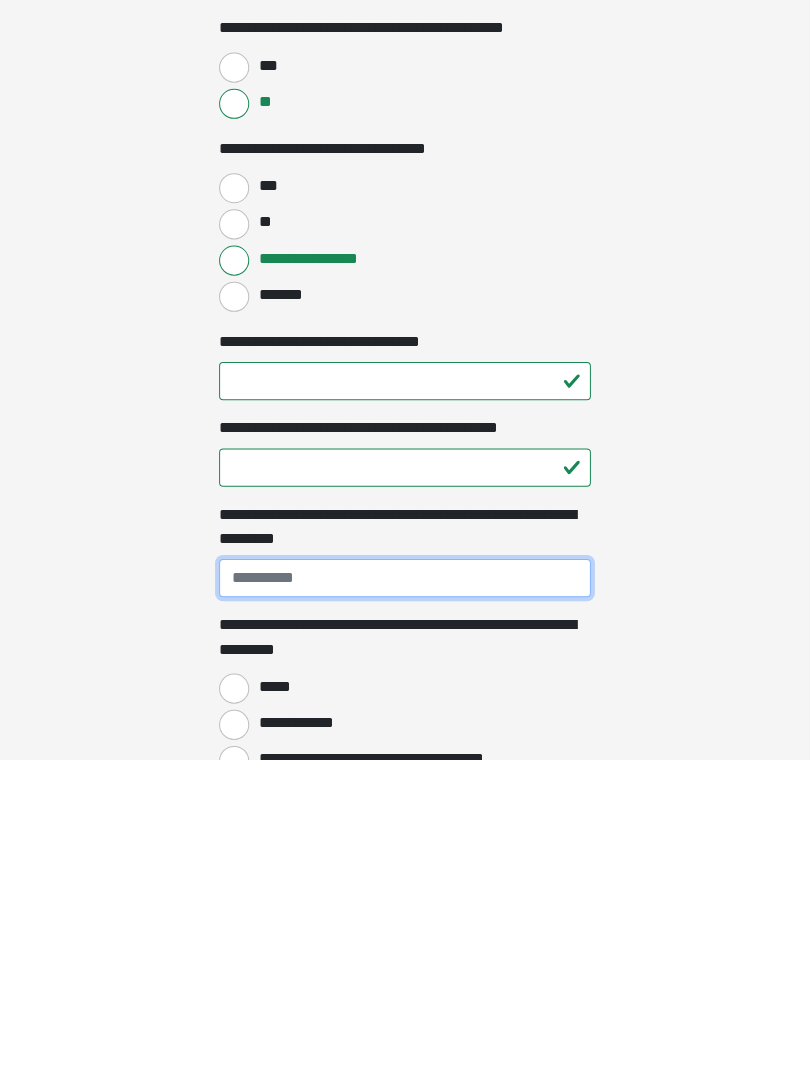 click on "**********" at bounding box center (405, 899) 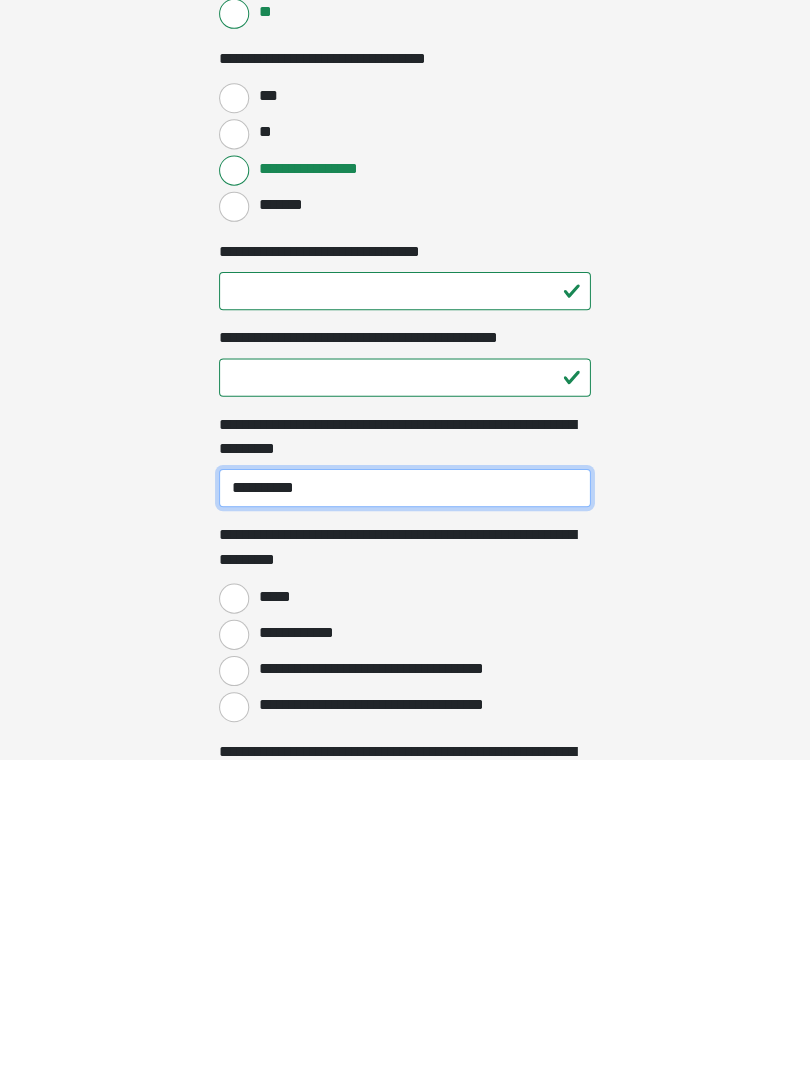scroll, scrollTop: 866, scrollLeft: 0, axis: vertical 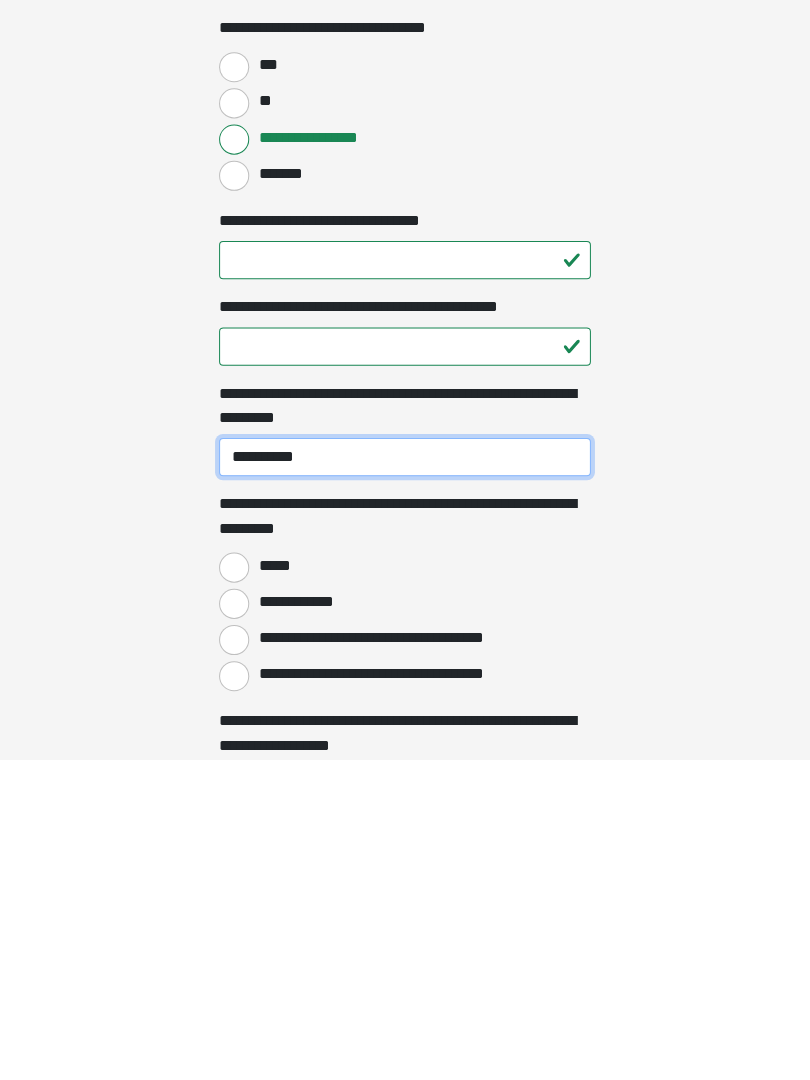 type on "**********" 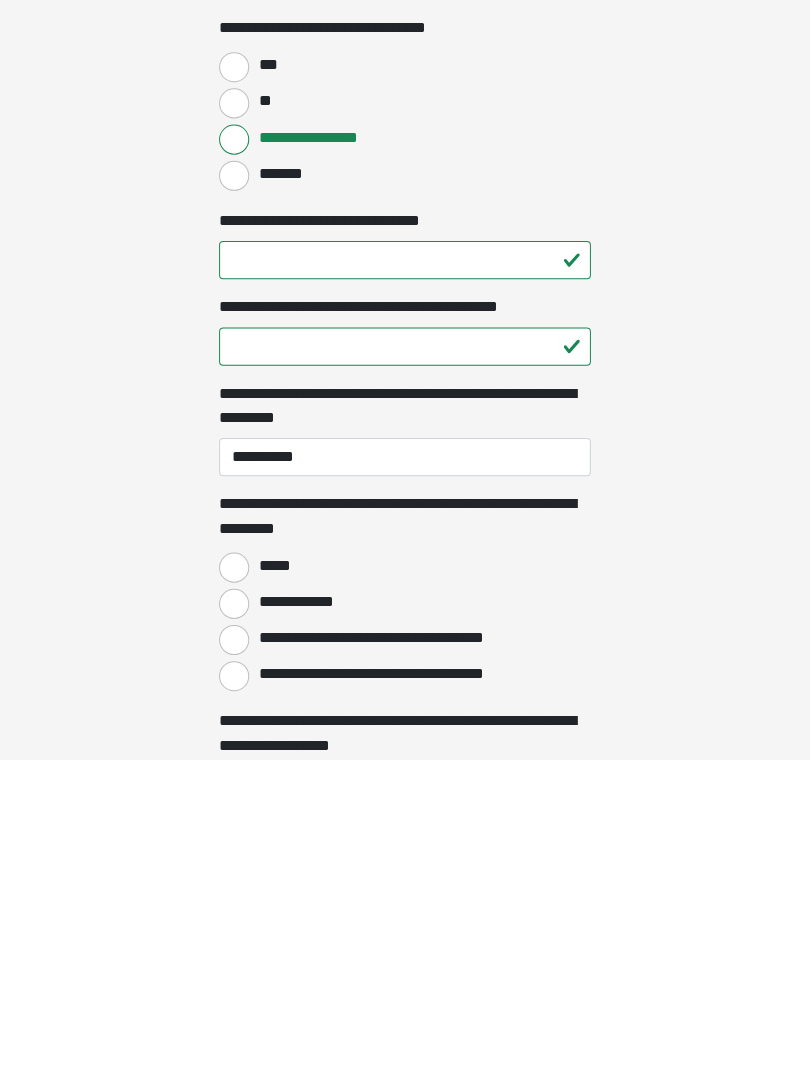 click on "*****" at bounding box center (235, 889) 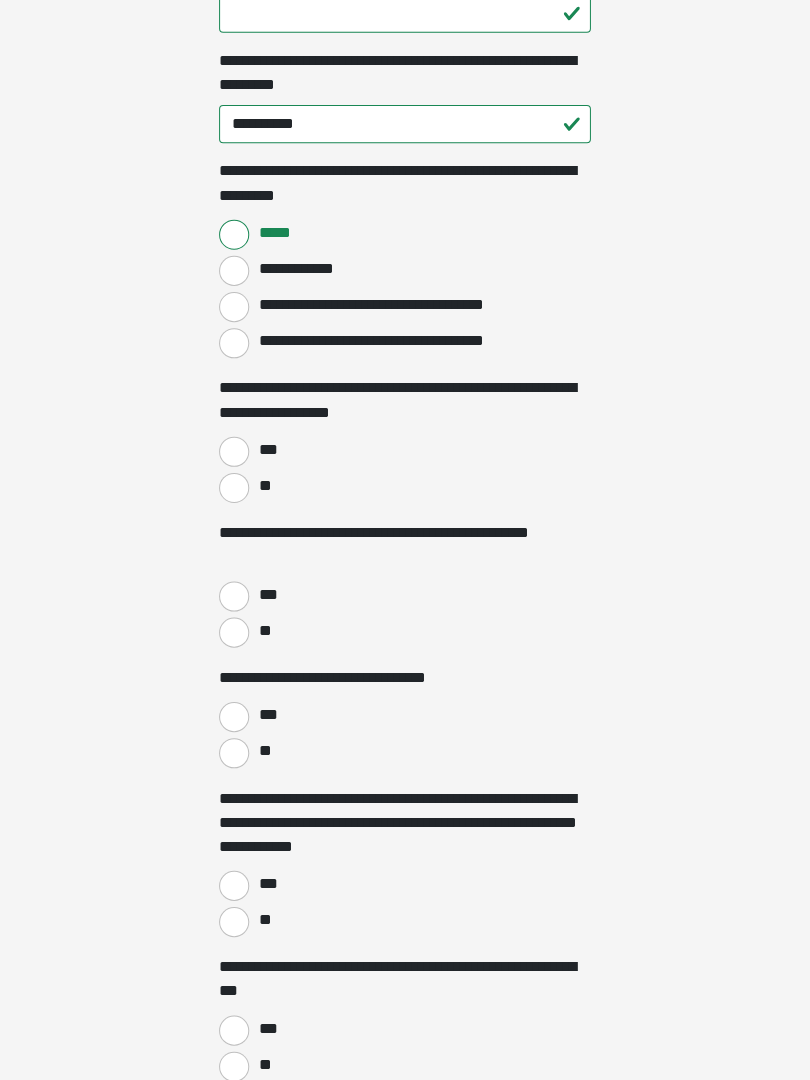 scroll, scrollTop: 1517, scrollLeft: 0, axis: vertical 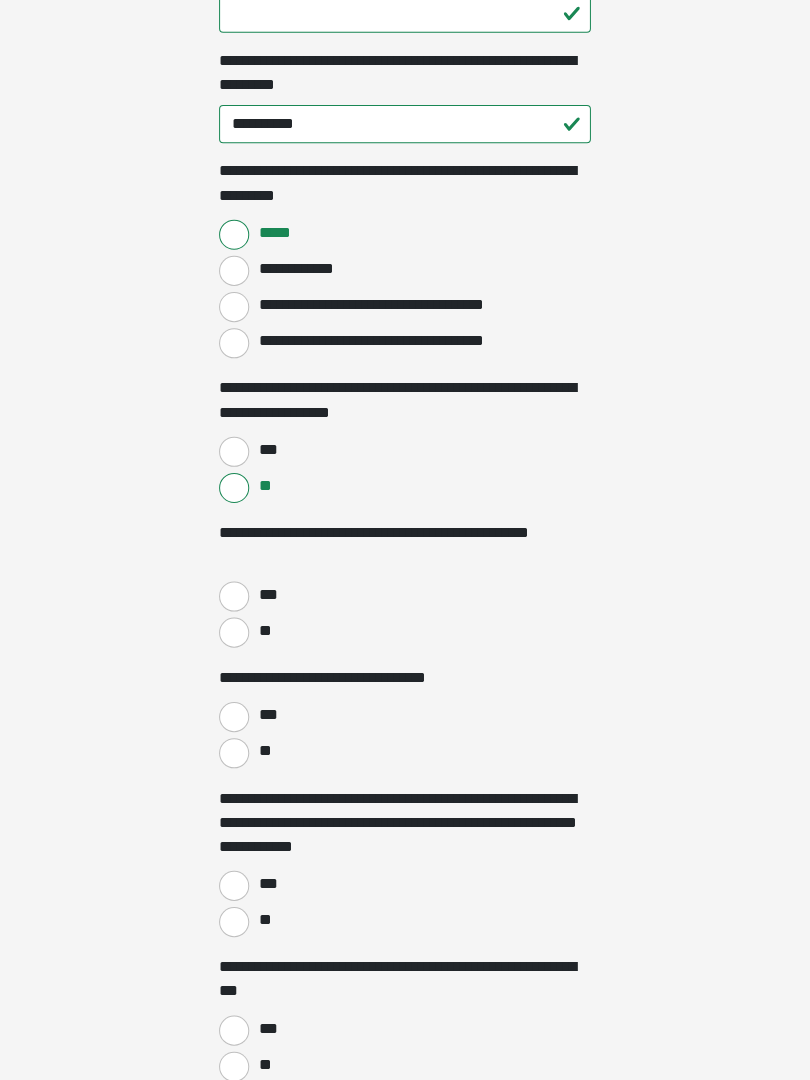 click on "**" at bounding box center [235, 634] 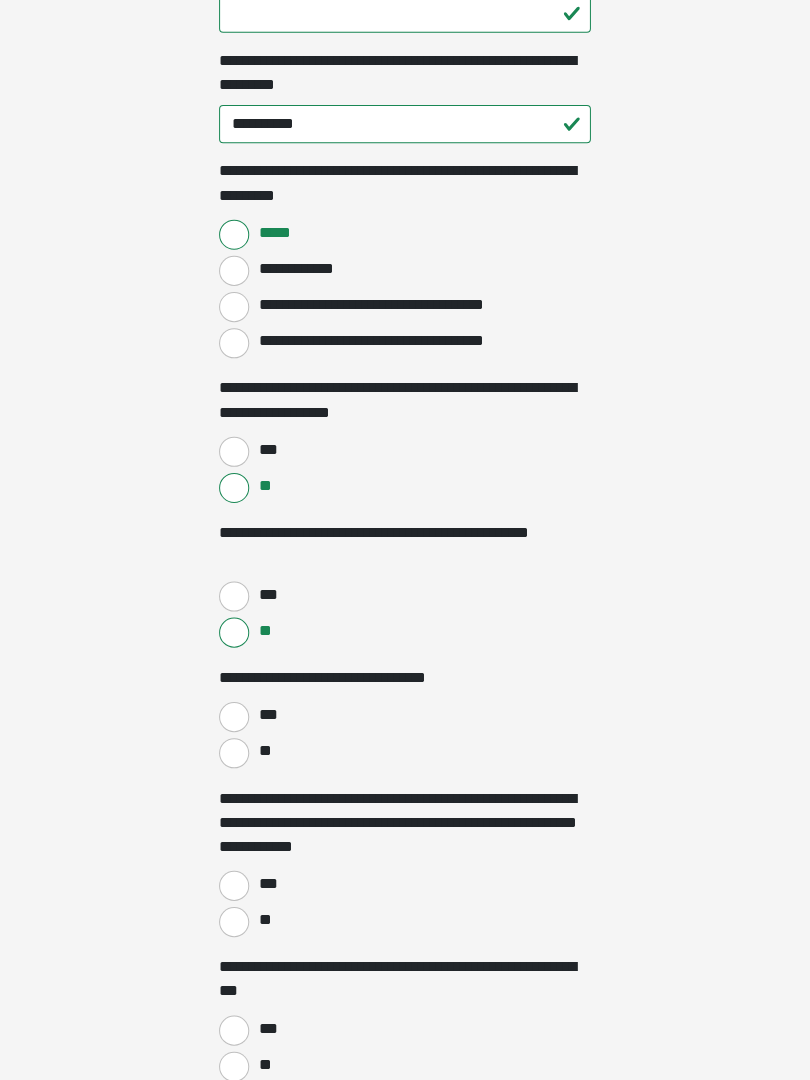 click on "**" at bounding box center [235, 754] 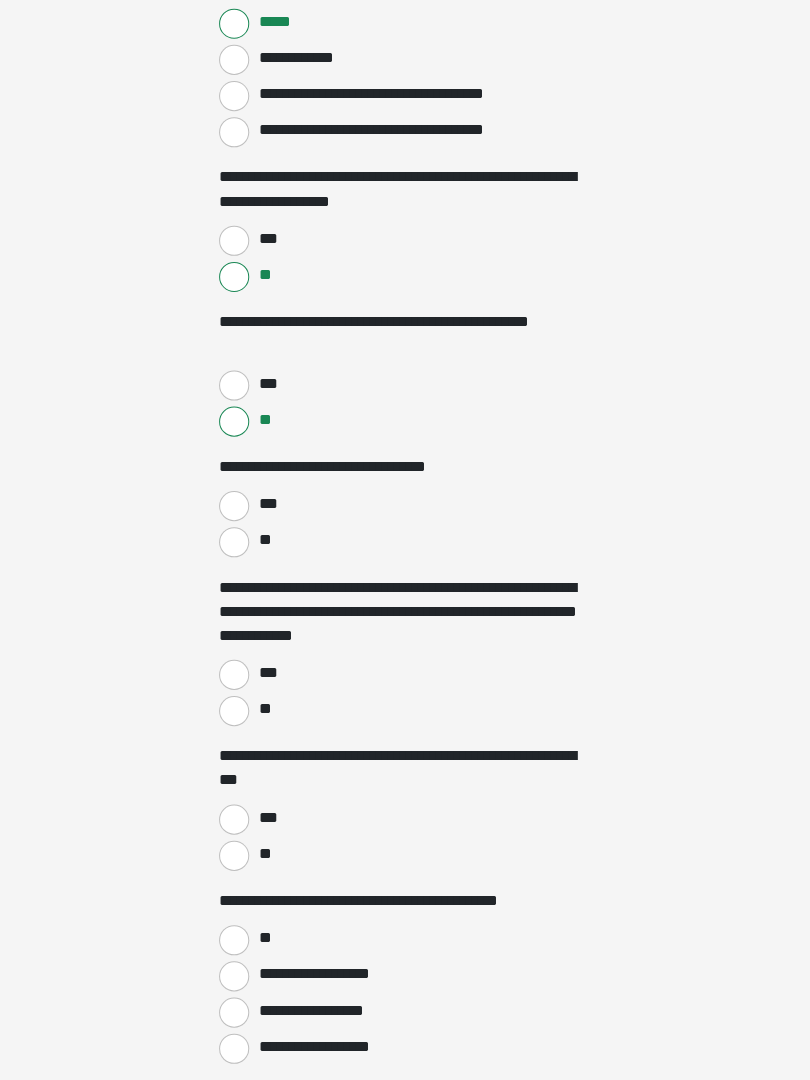scroll, scrollTop: 1727, scrollLeft: 0, axis: vertical 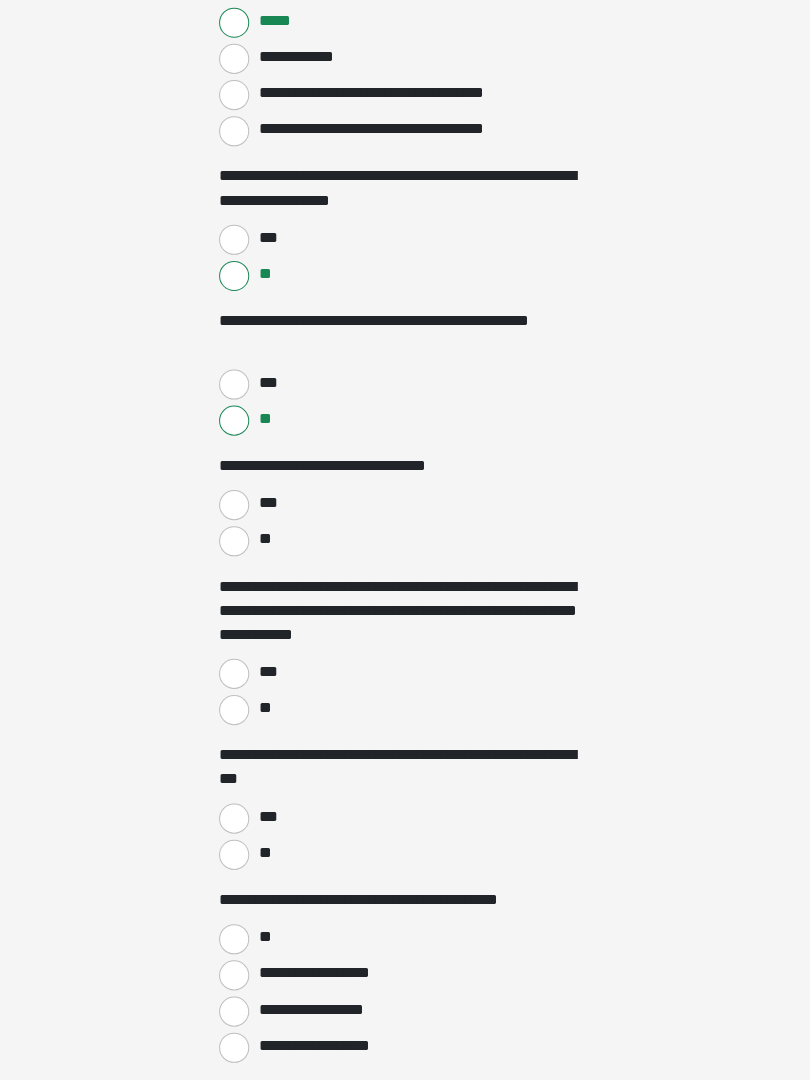 click on "**" at bounding box center [235, 712] 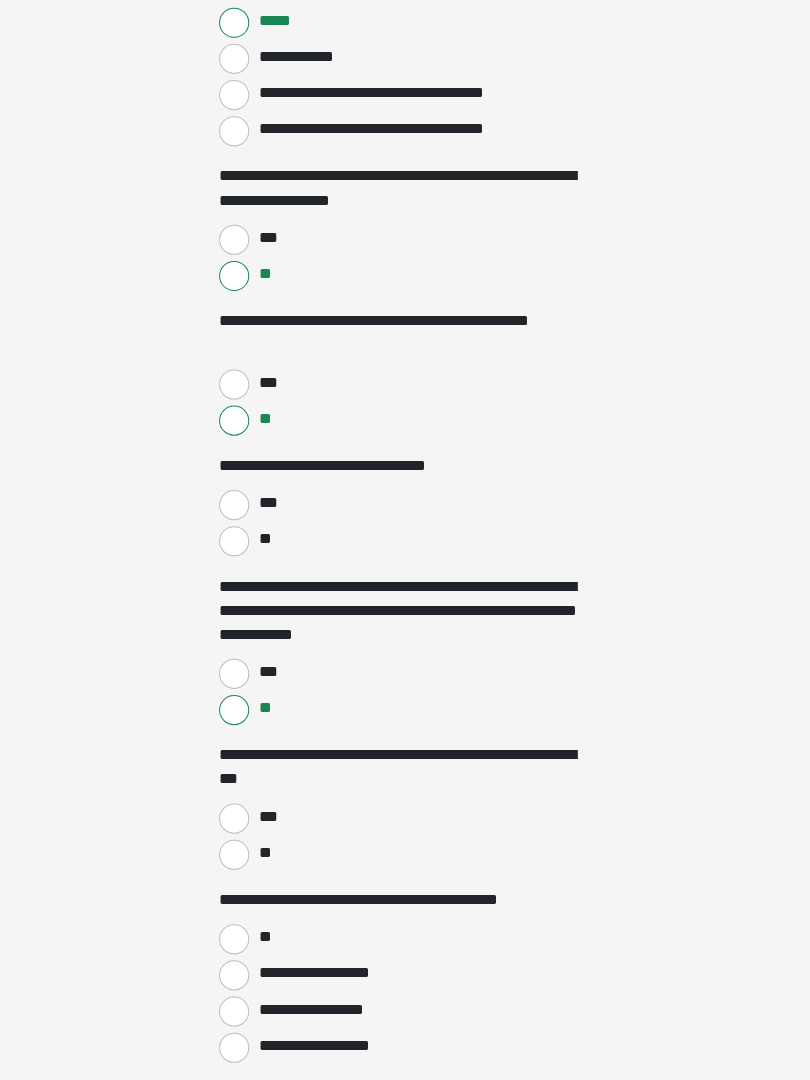 click on "**" at bounding box center (235, 856) 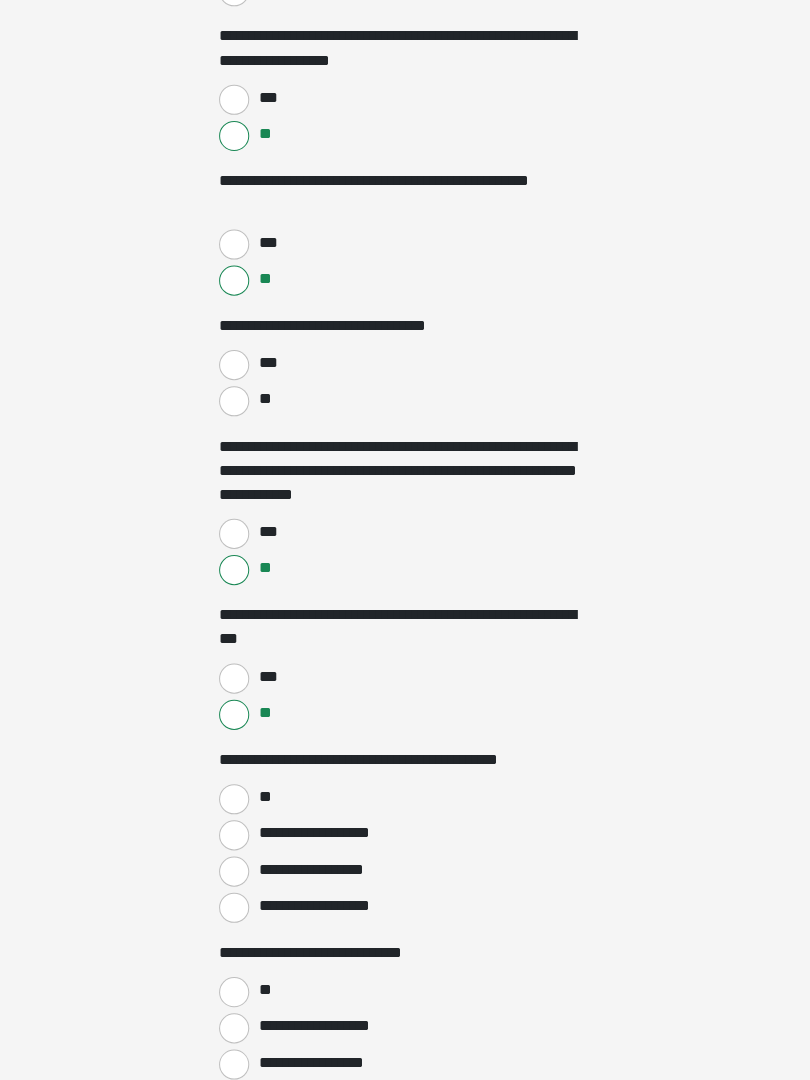 scroll, scrollTop: 1983, scrollLeft: 0, axis: vertical 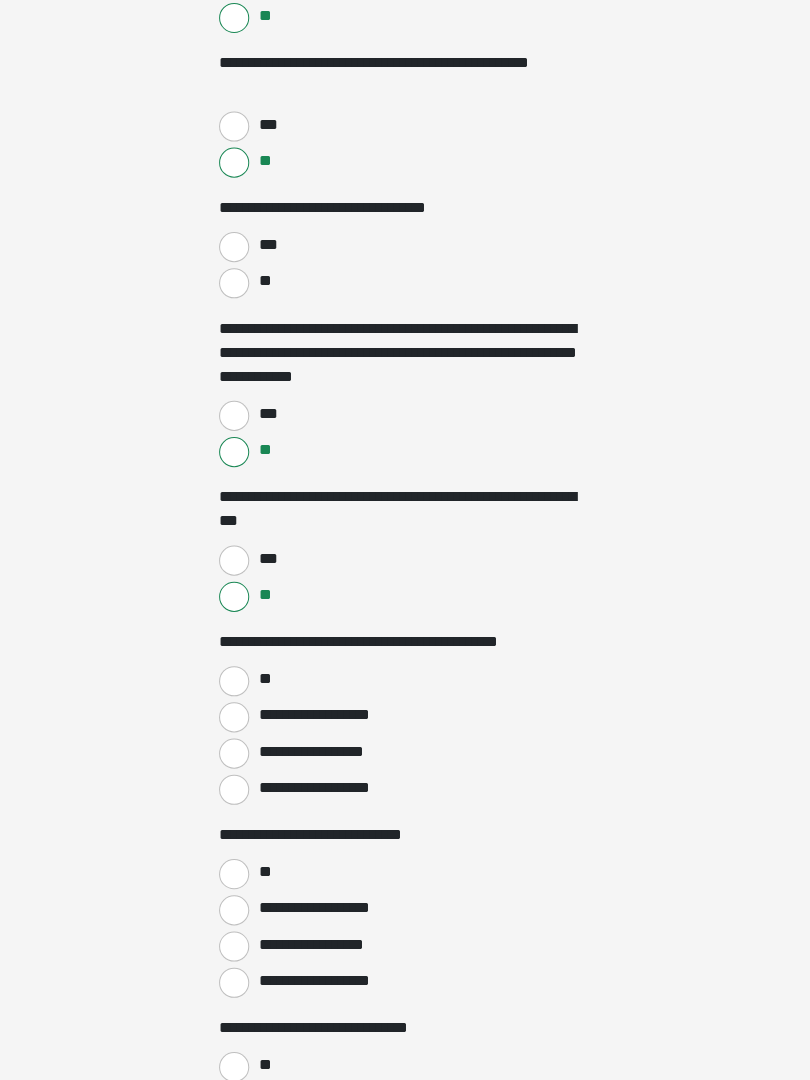 click on "**" at bounding box center (235, 683) 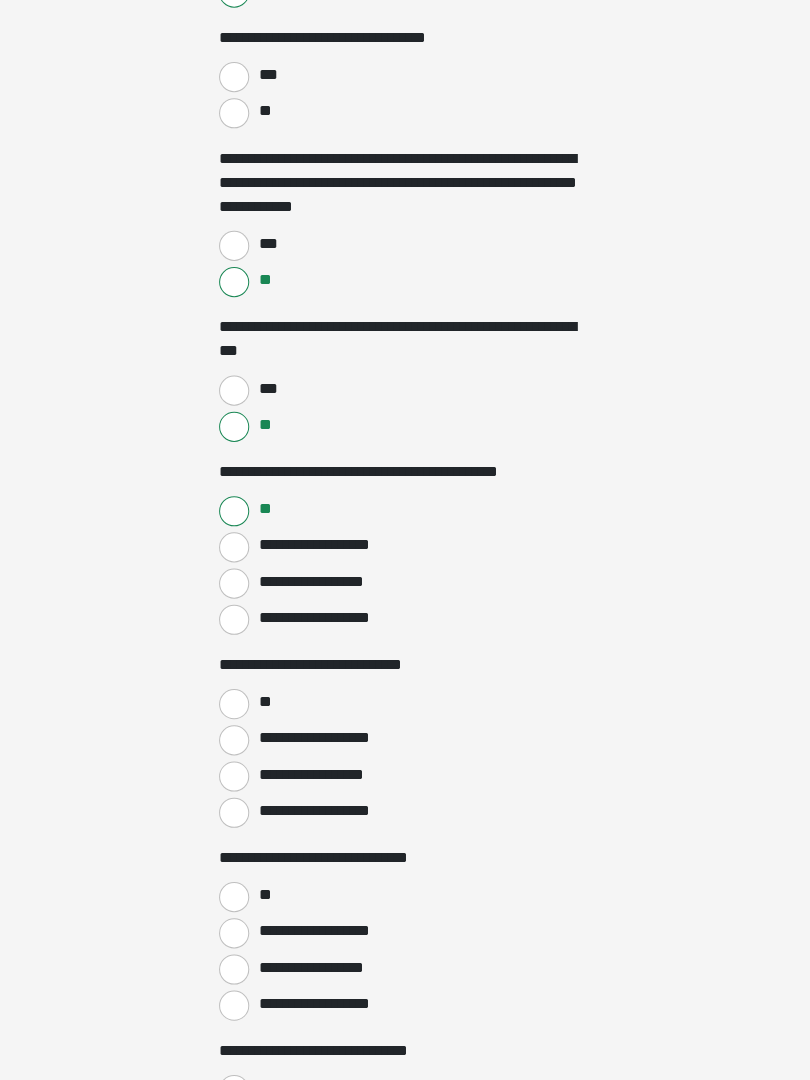 click on "**" at bounding box center (235, 706) 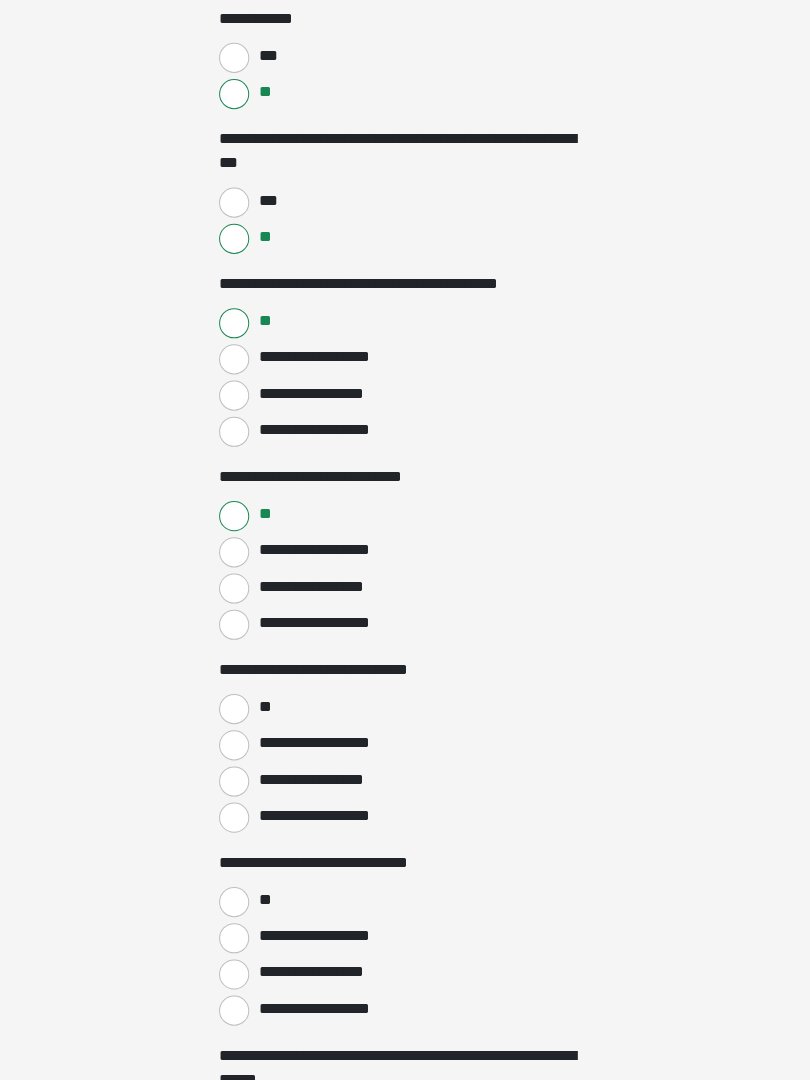 click on "**" at bounding box center (235, 711) 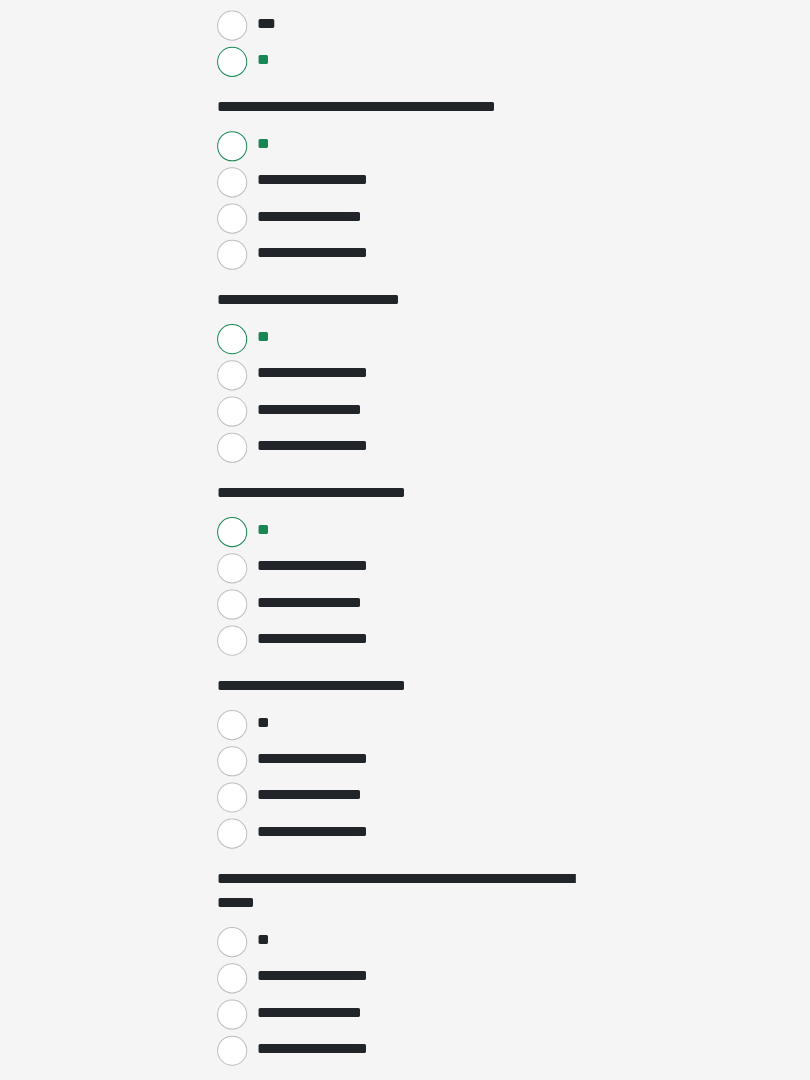 click on "**" at bounding box center [235, 727] 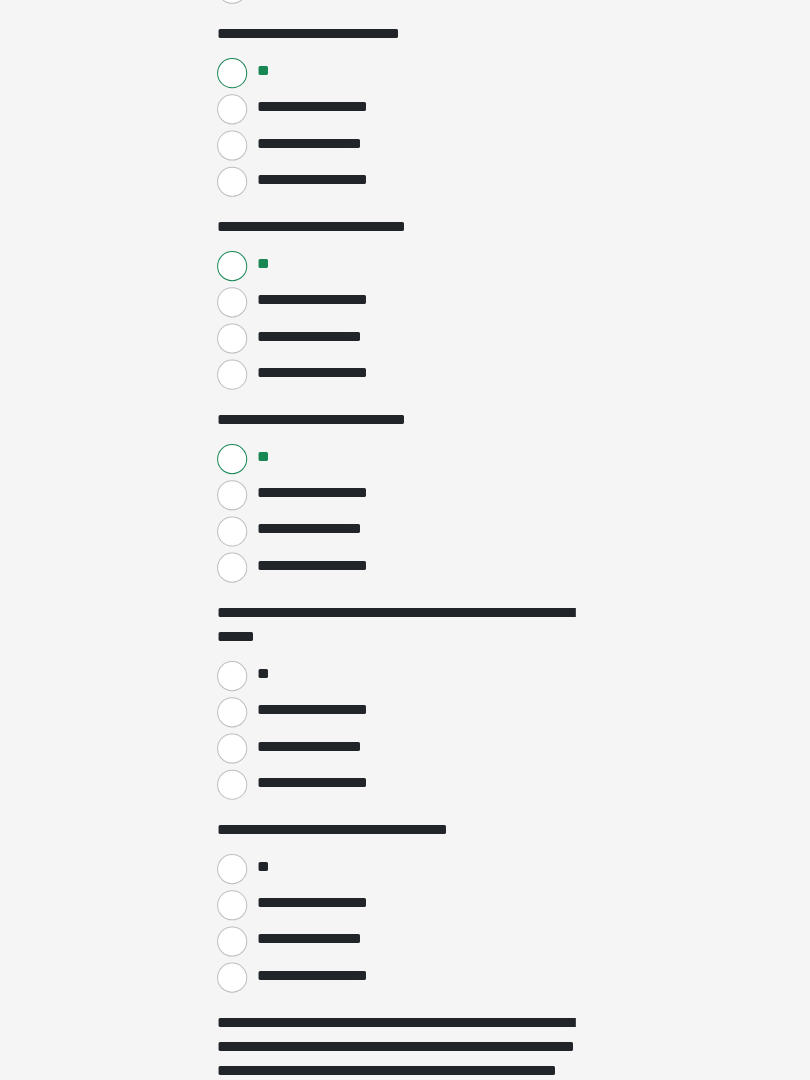 scroll, scrollTop: 2784, scrollLeft: 0, axis: vertical 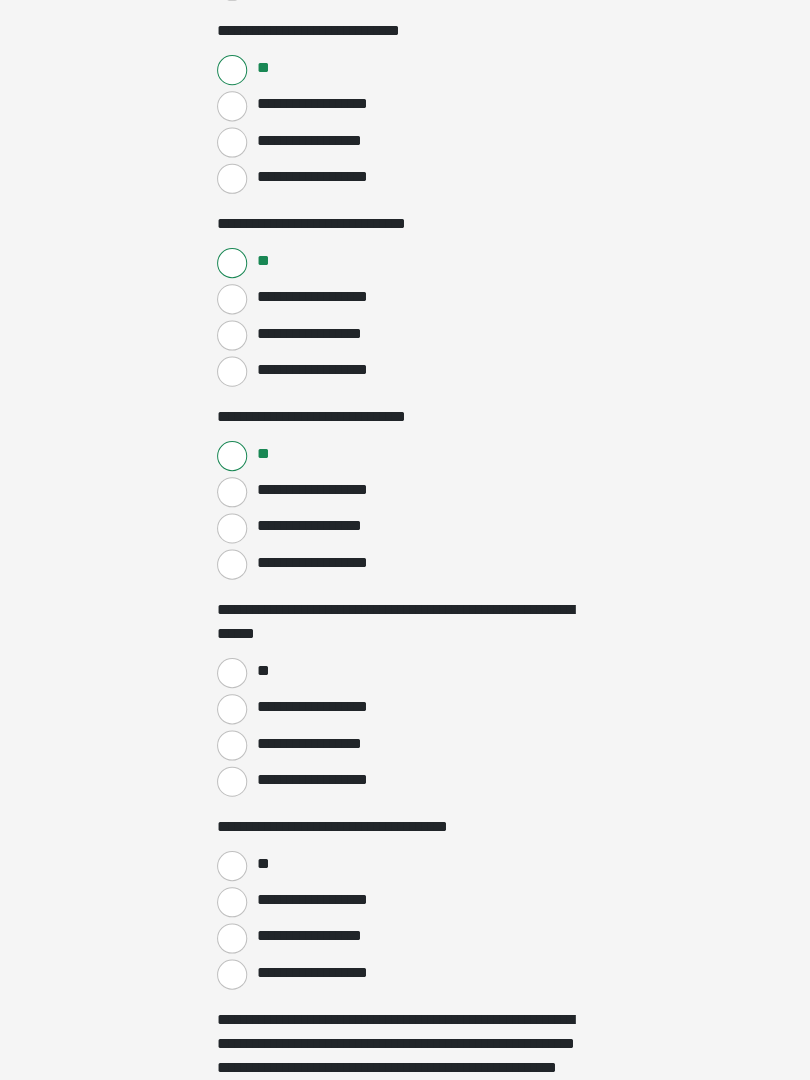 click on "**********" at bounding box center [235, 783] 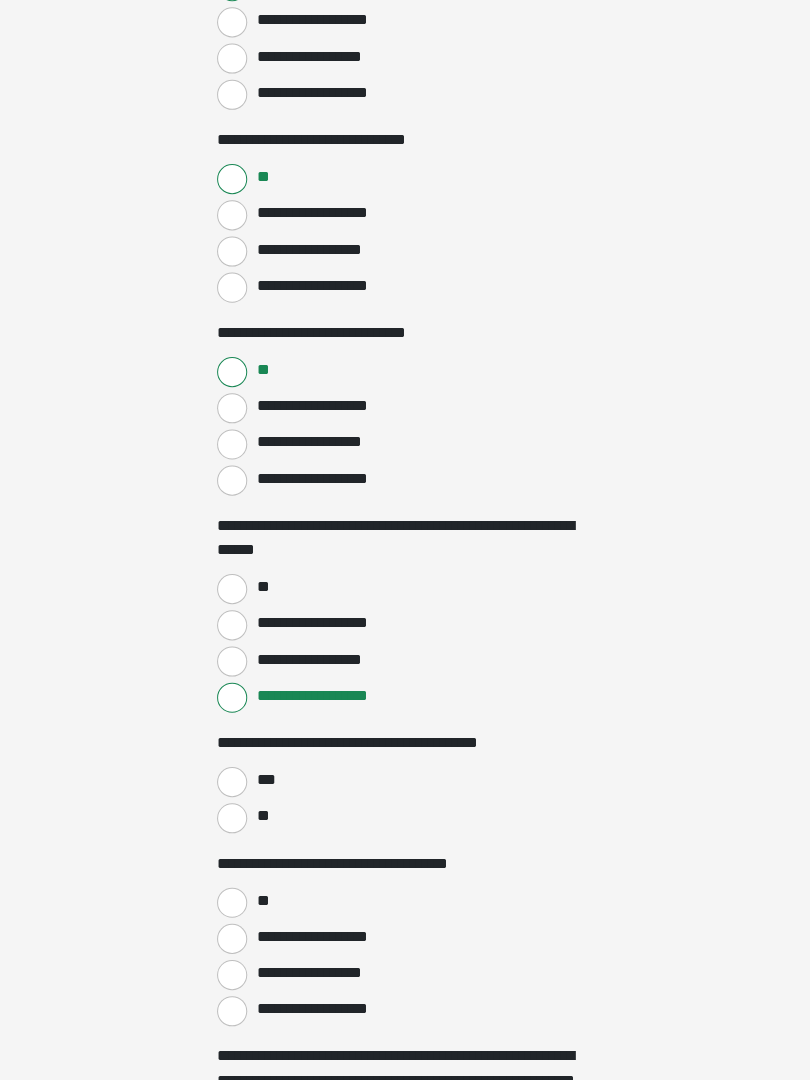scroll, scrollTop: 2876, scrollLeft: 0, axis: vertical 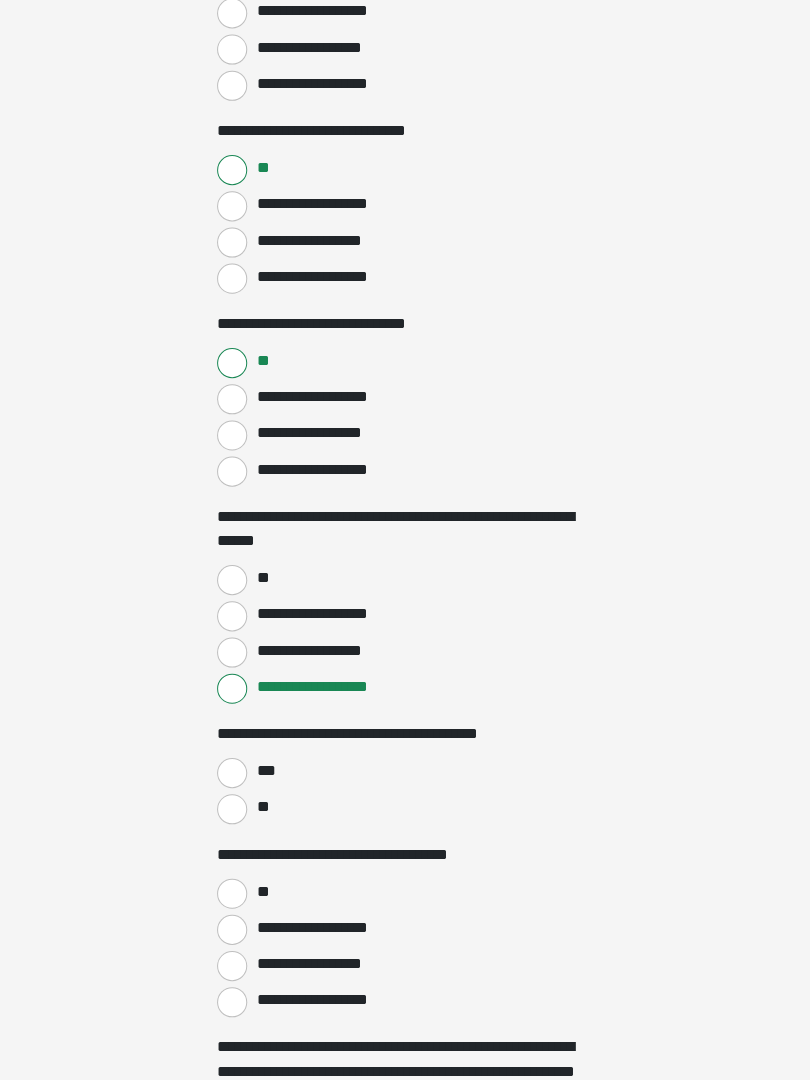 click on "***" at bounding box center [235, 775] 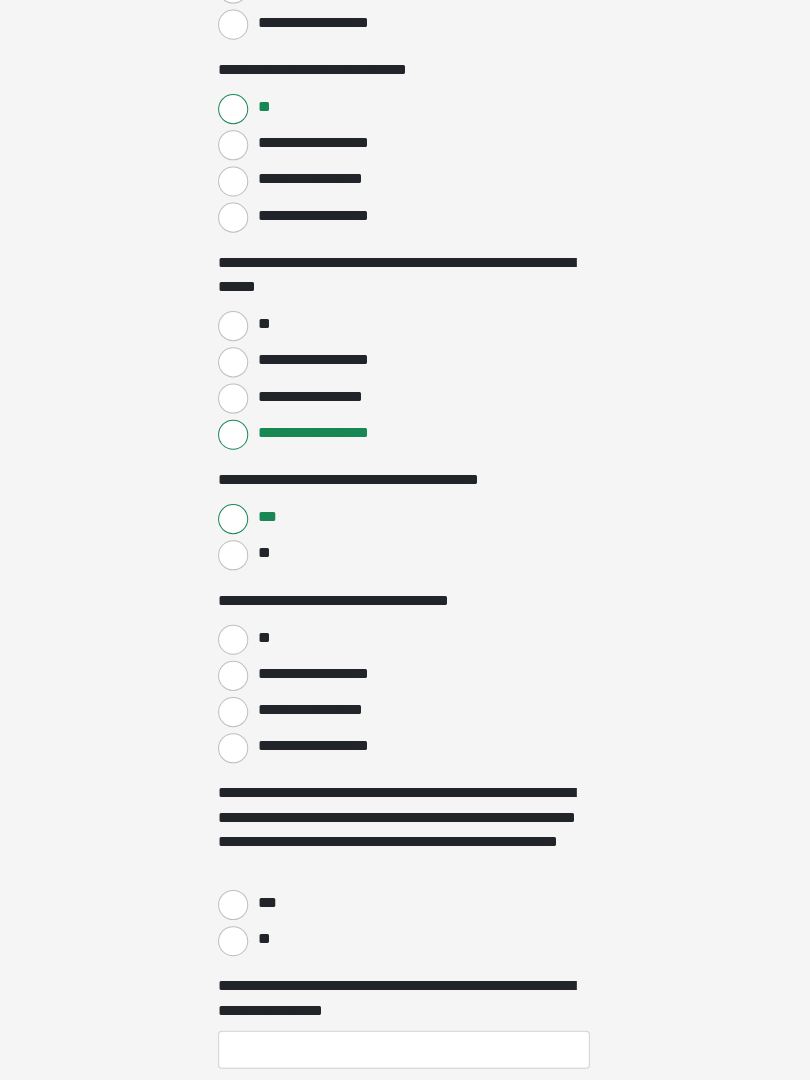 click on "**" at bounding box center (235, 642) 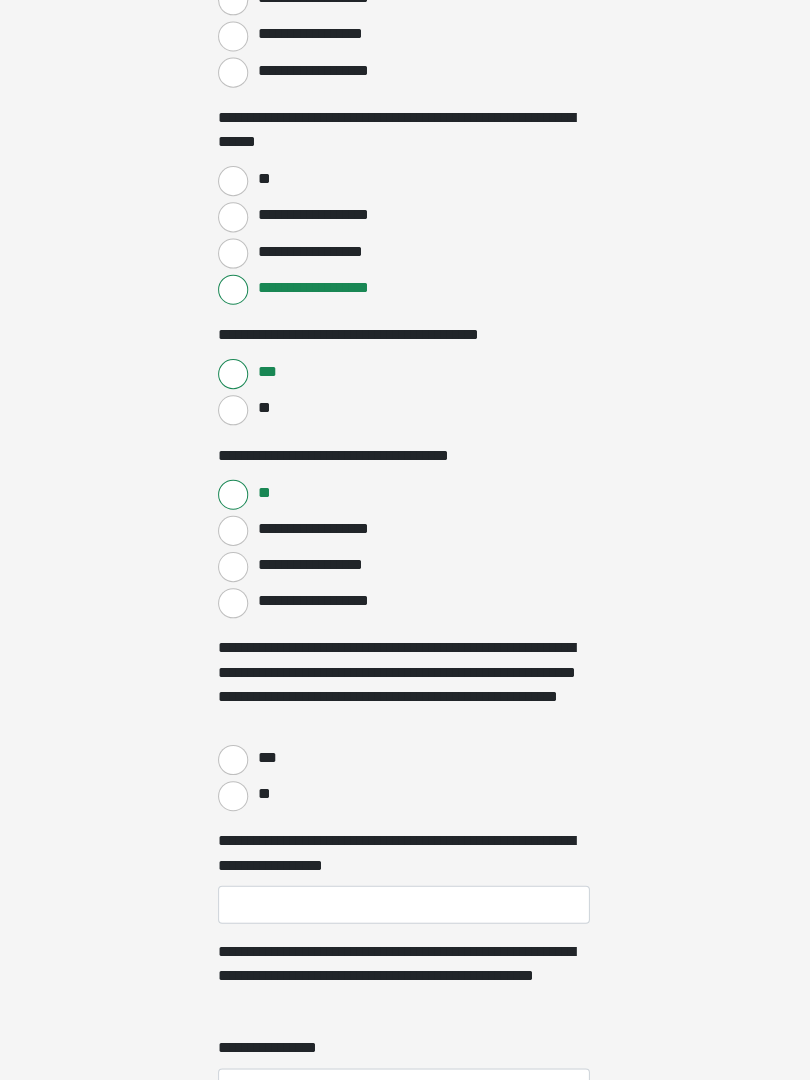 scroll, scrollTop: 3298, scrollLeft: 0, axis: vertical 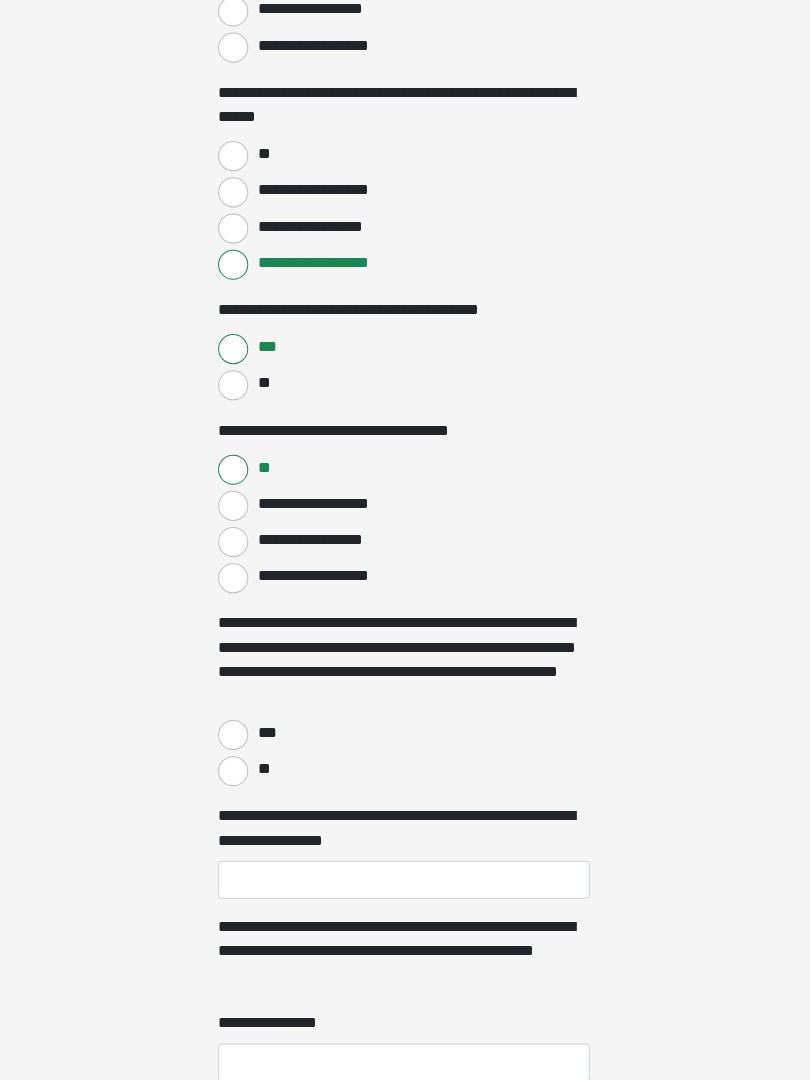 click on "**" at bounding box center (235, 773) 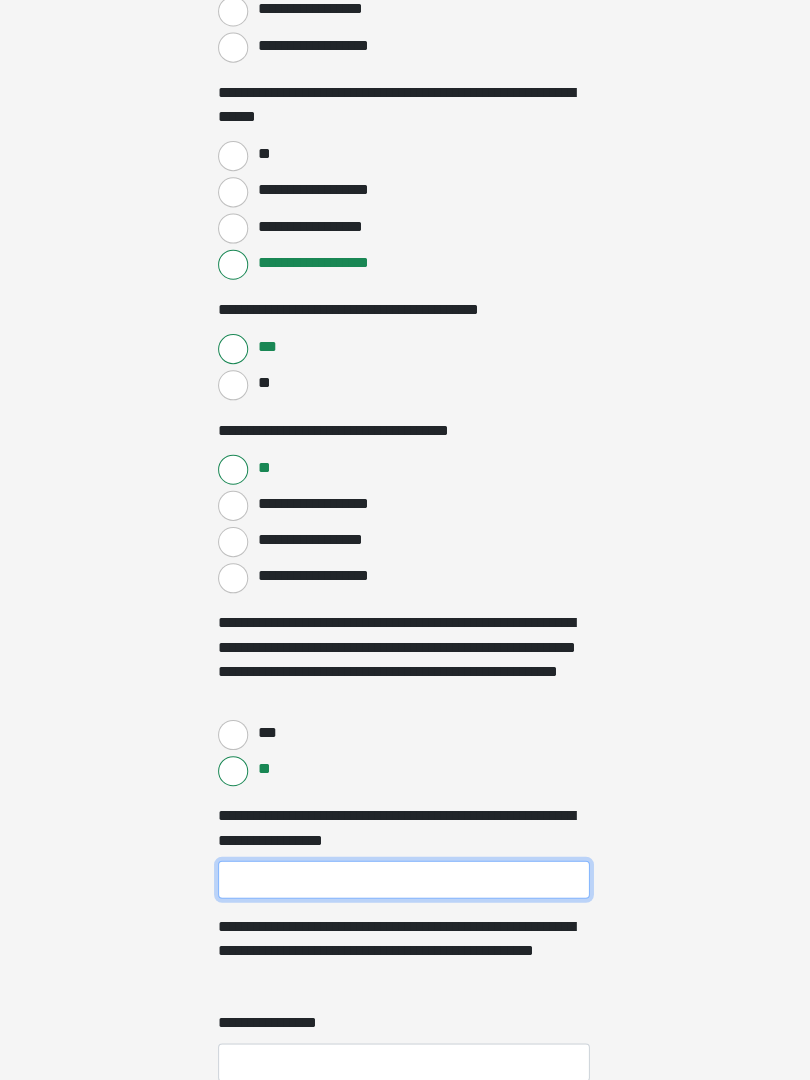 click on "**********" at bounding box center (405, 880) 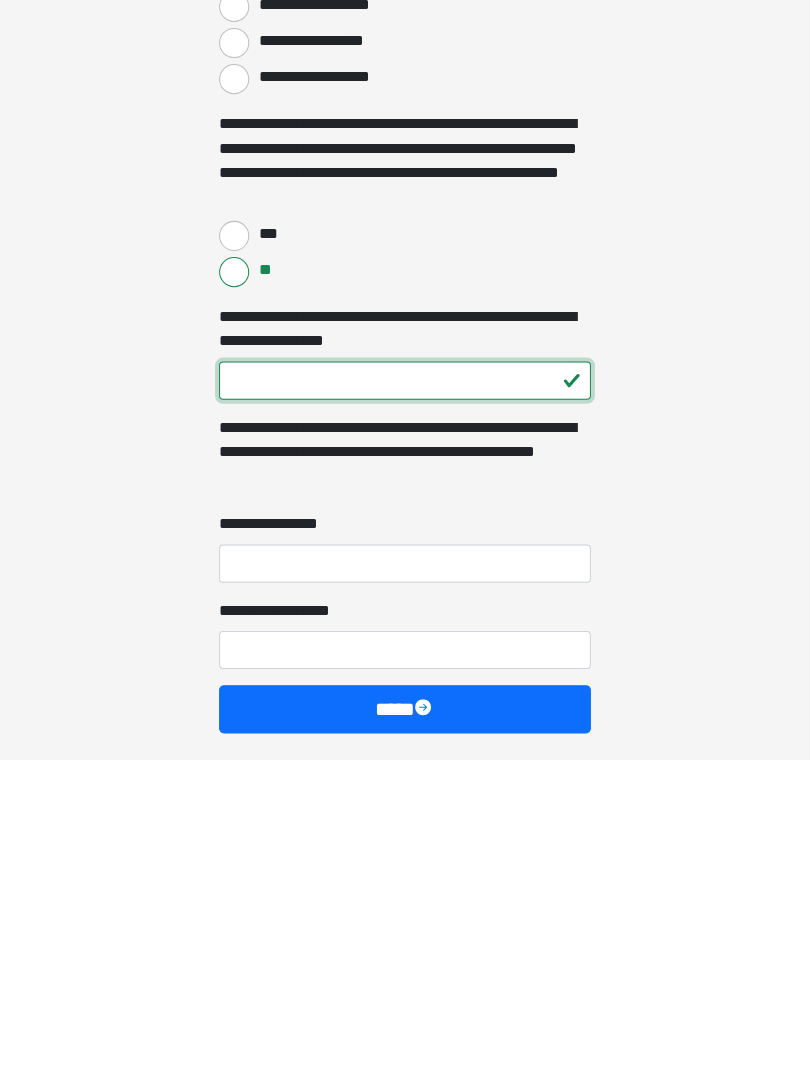 type on "***" 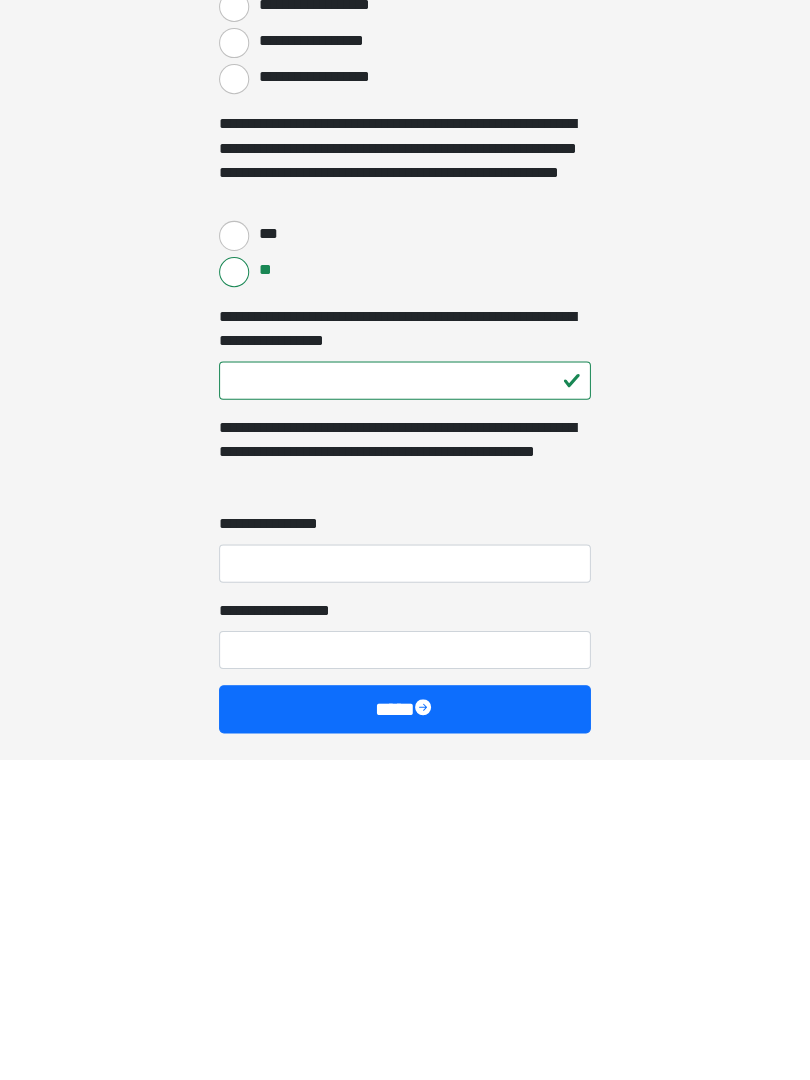 click on "**********" at bounding box center [405, 885] 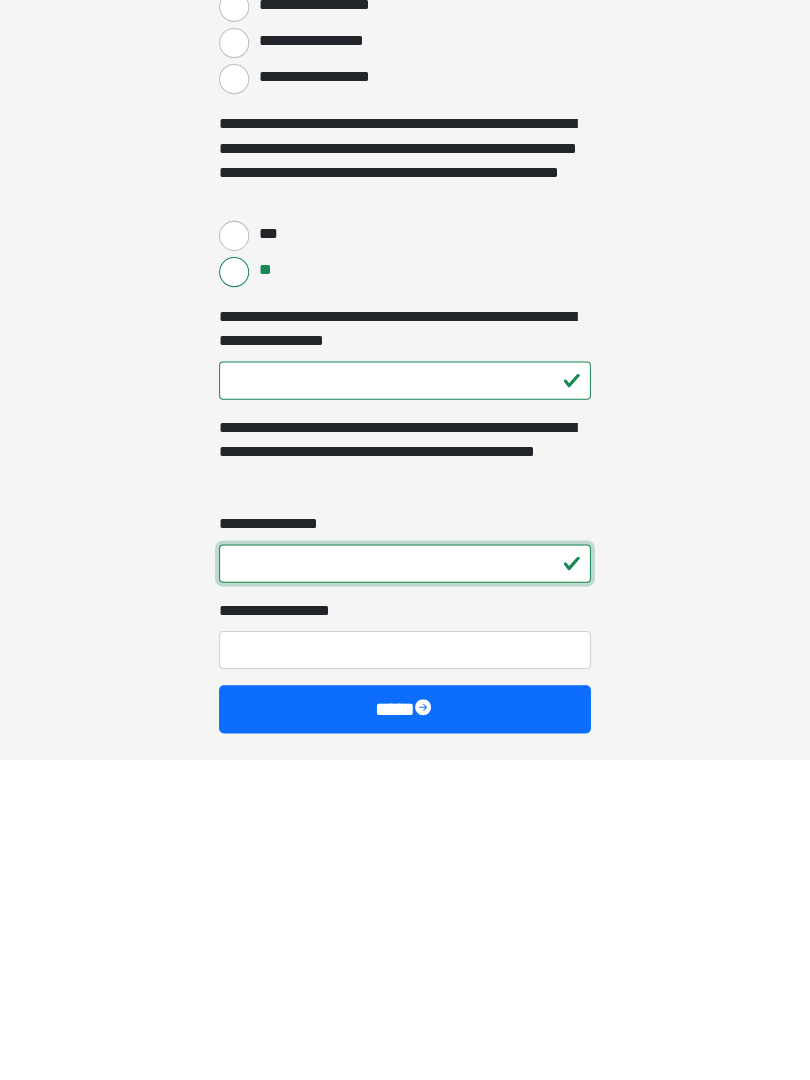type on "*" 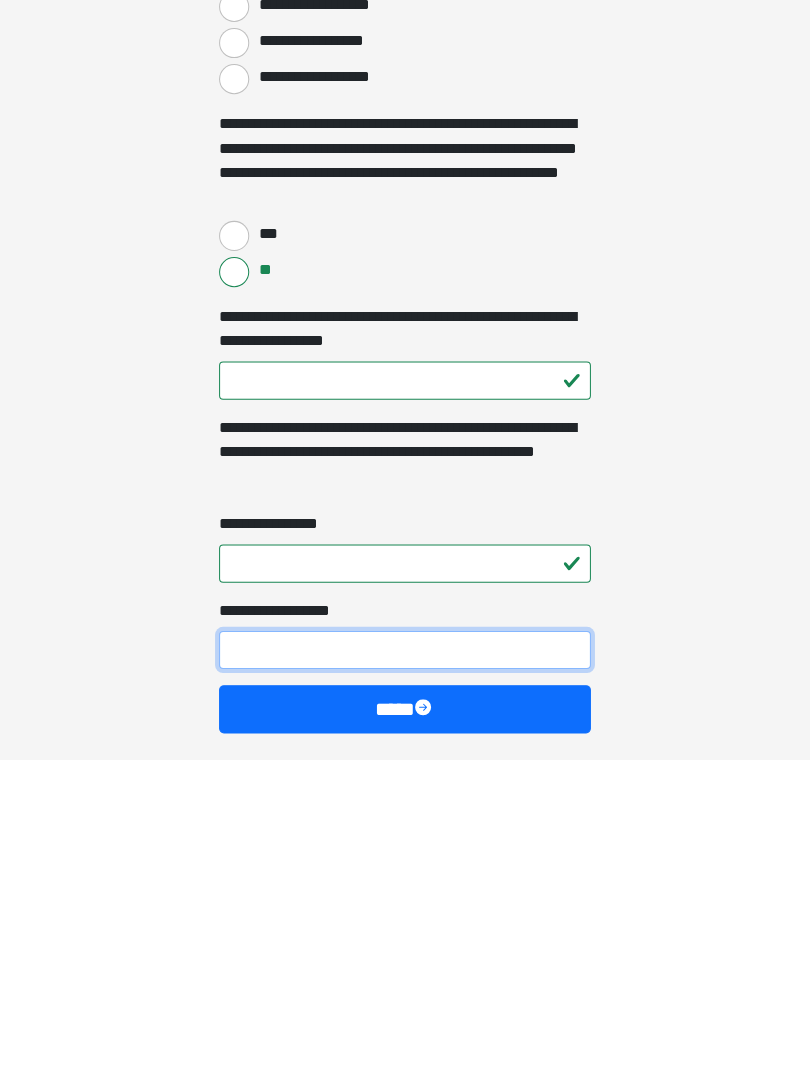 click on "**********" at bounding box center (405, 971) 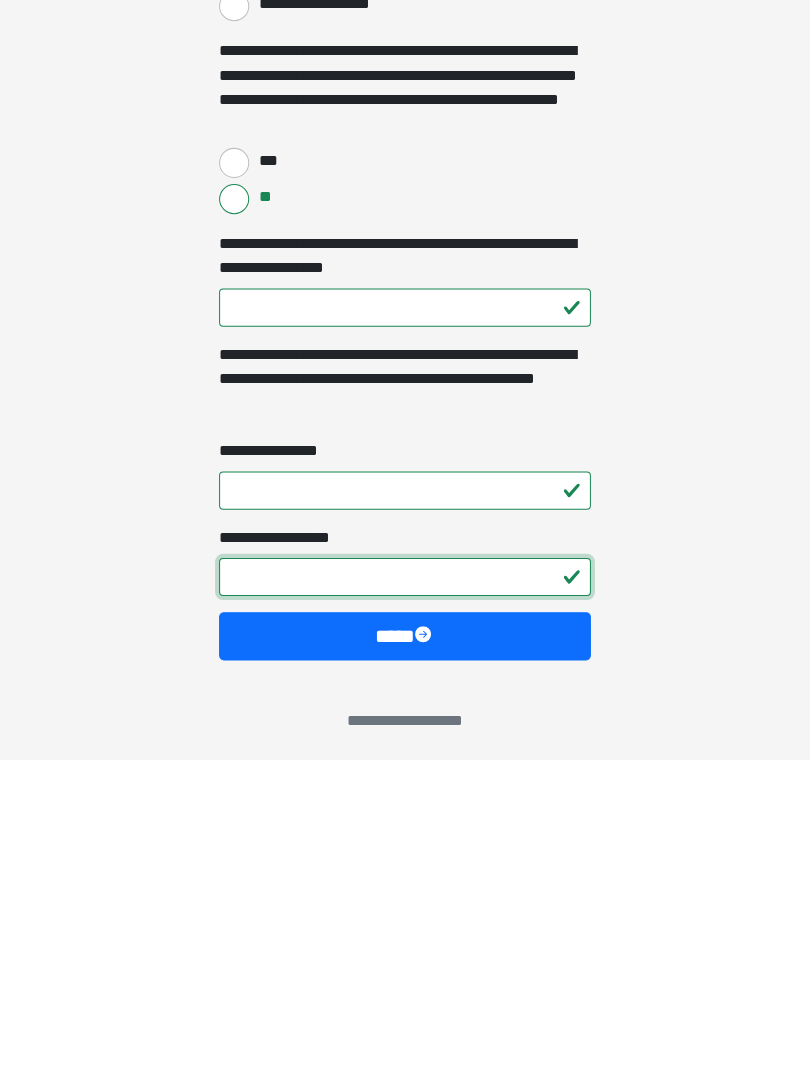scroll, scrollTop: 3553, scrollLeft: 0, axis: vertical 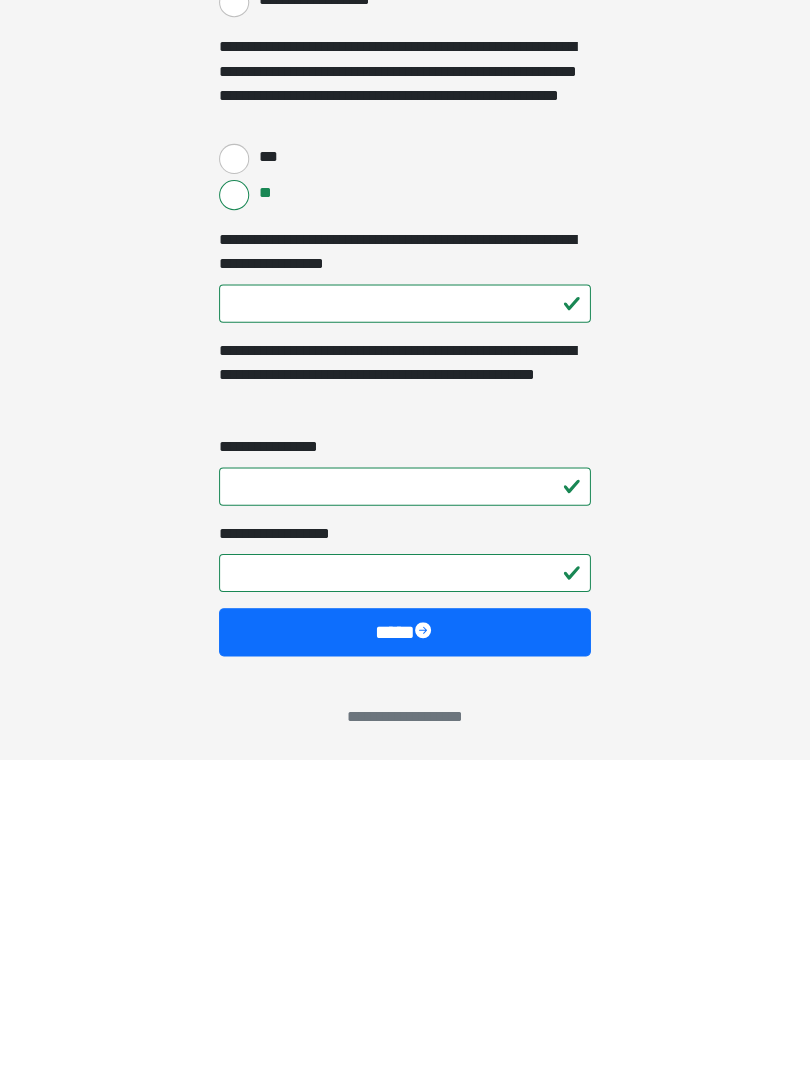 click on "****" at bounding box center (405, 953) 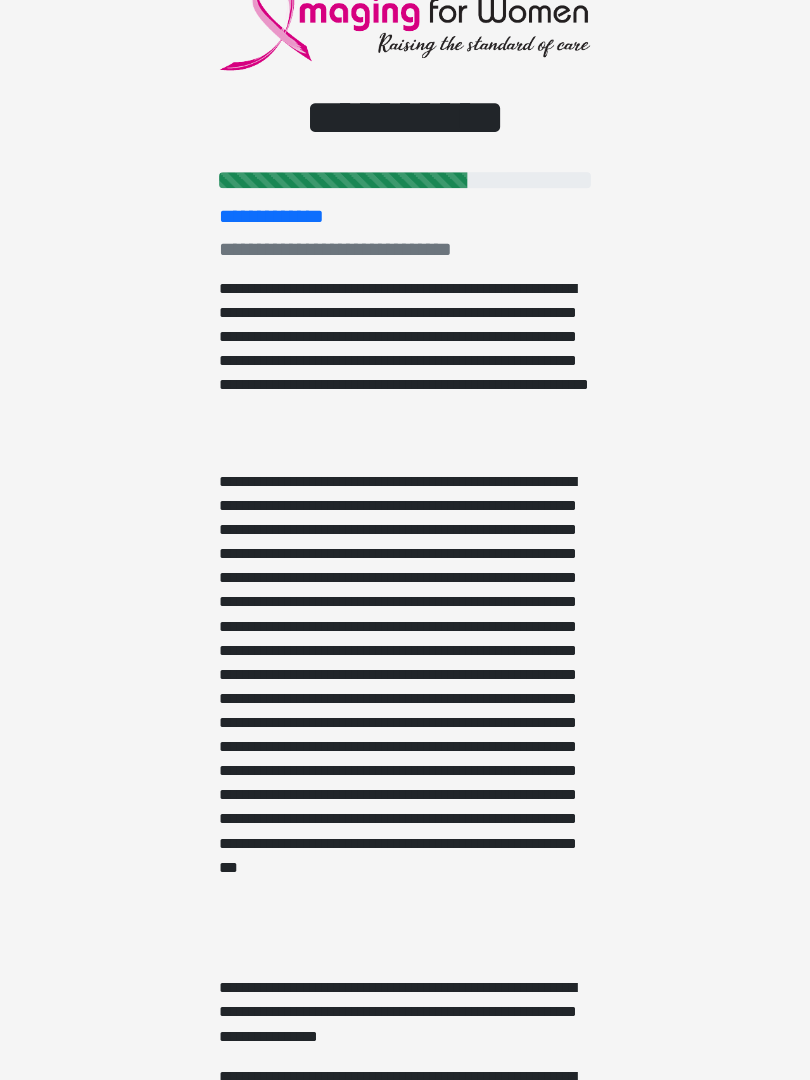 scroll, scrollTop: 0, scrollLeft: 0, axis: both 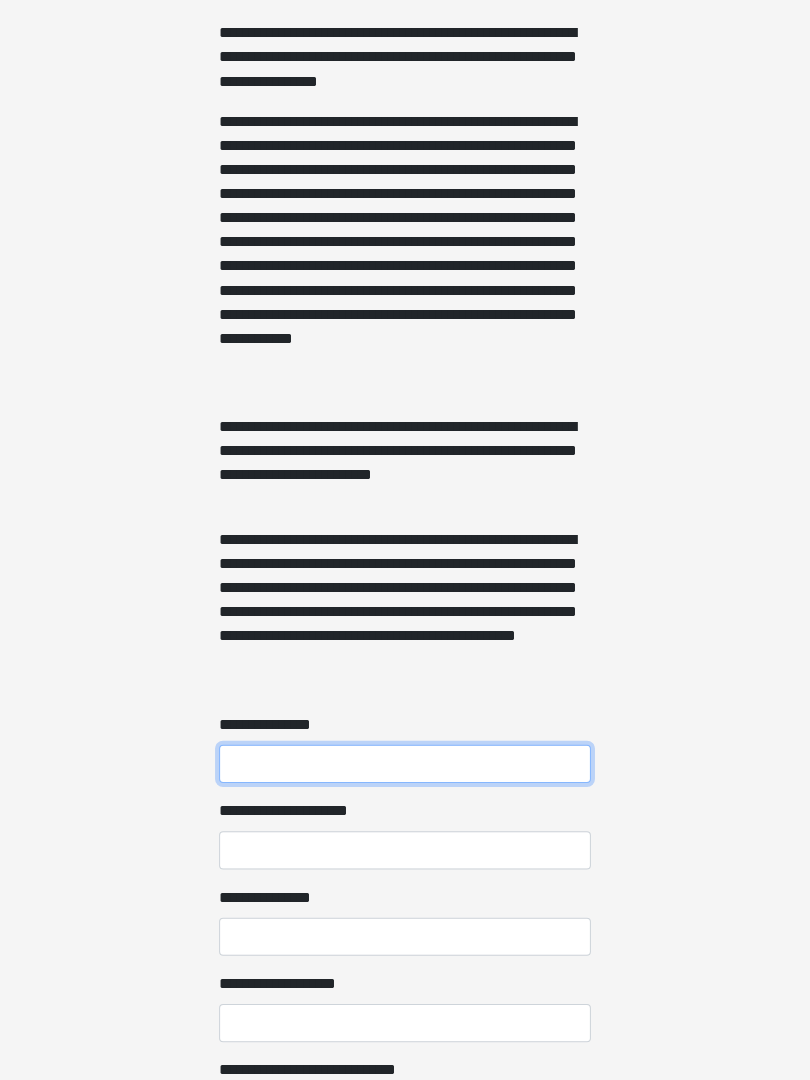 click on "**********" at bounding box center (405, 766) 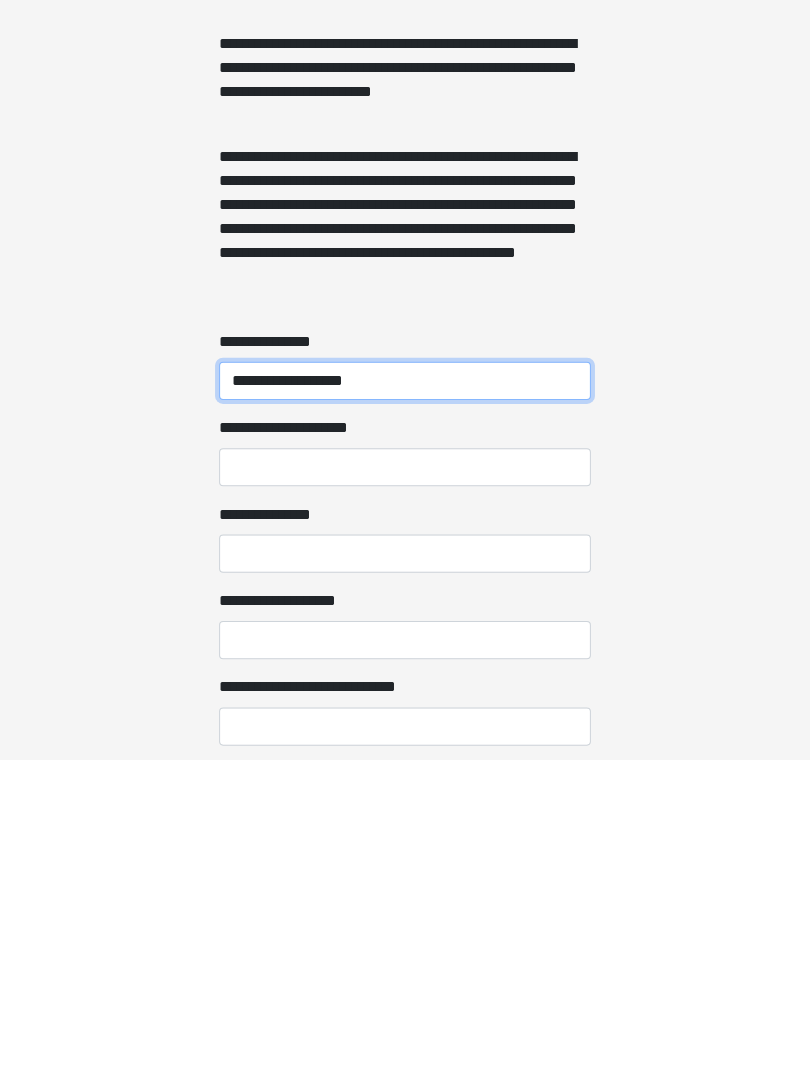 type on "**********" 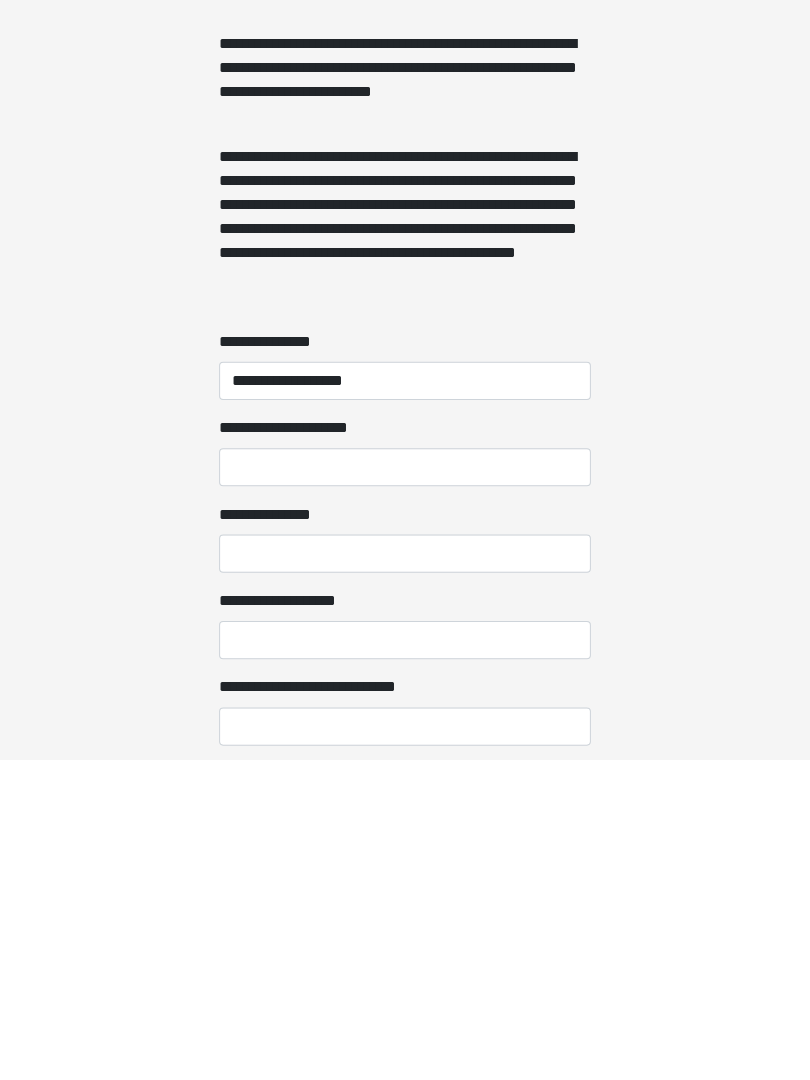 click on "**********" at bounding box center [405, 789] 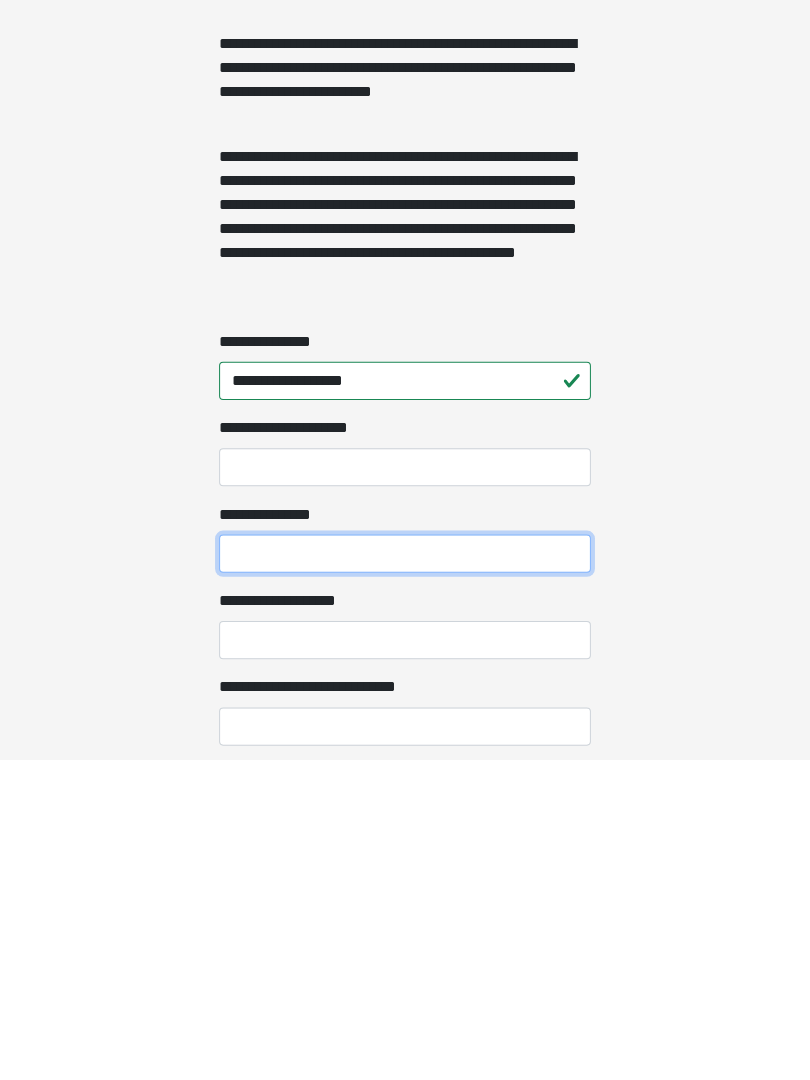 click on "**********" at bounding box center (405, 875) 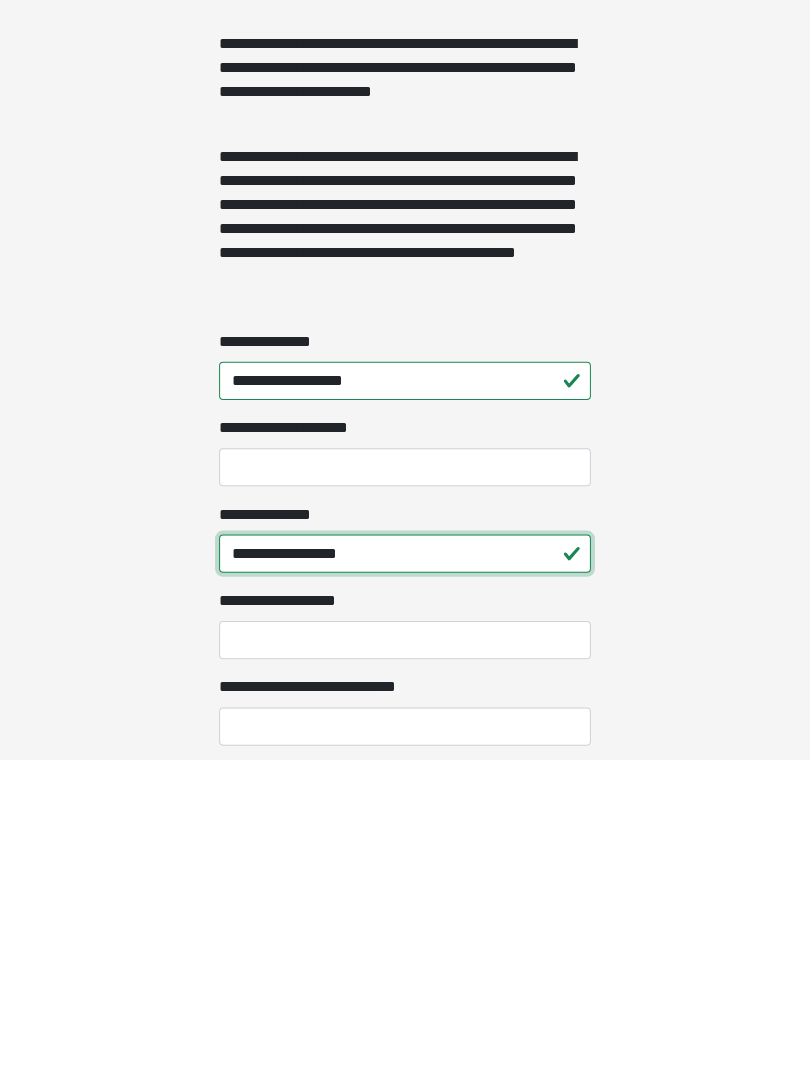 click on "**********" at bounding box center [405, 875] 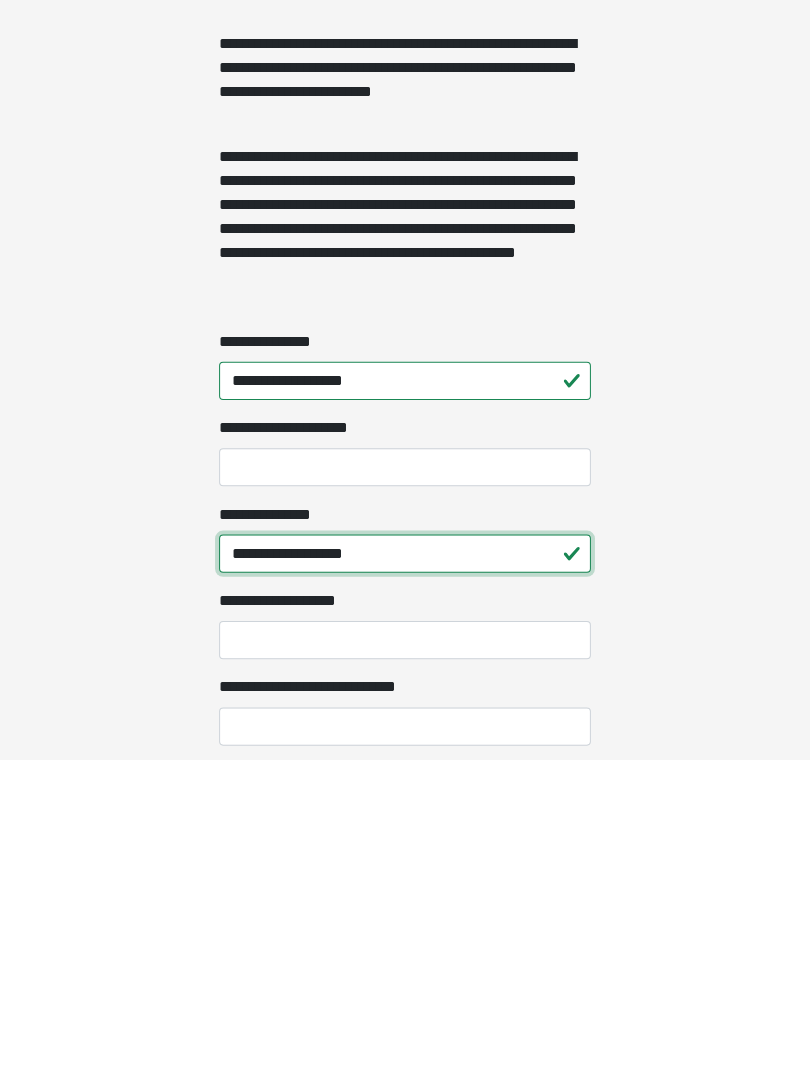 type on "**********" 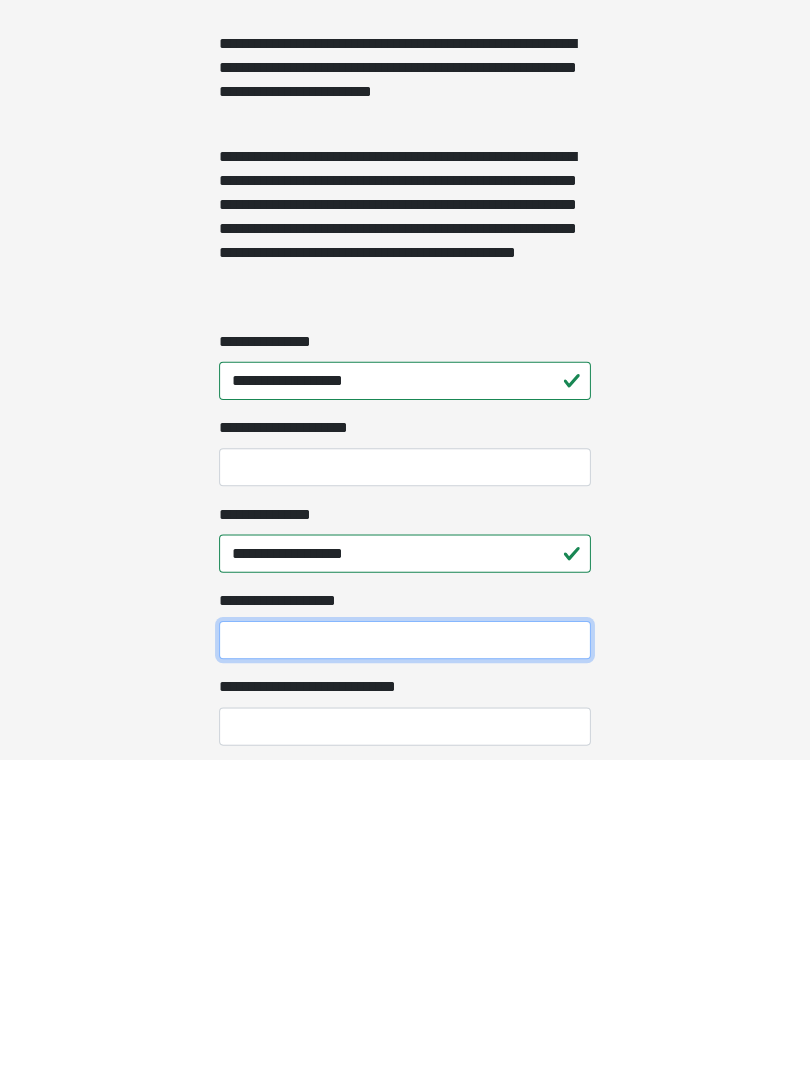 click on "**********" at bounding box center (405, 961) 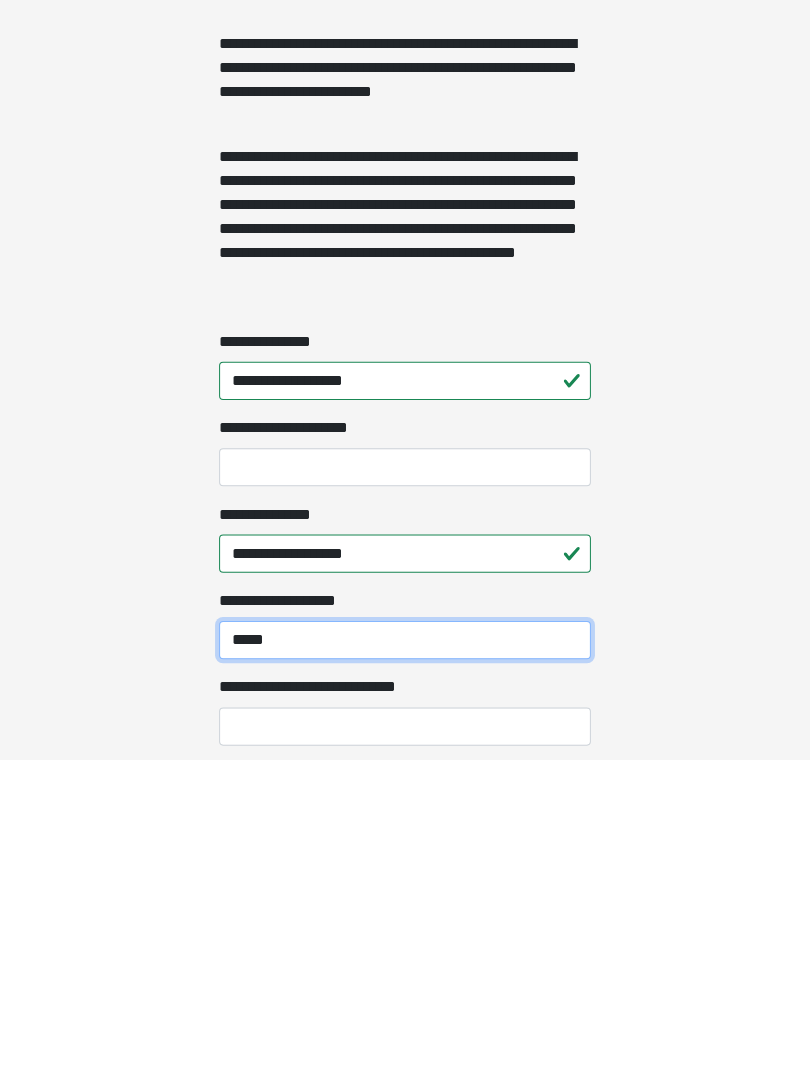 type on "*****" 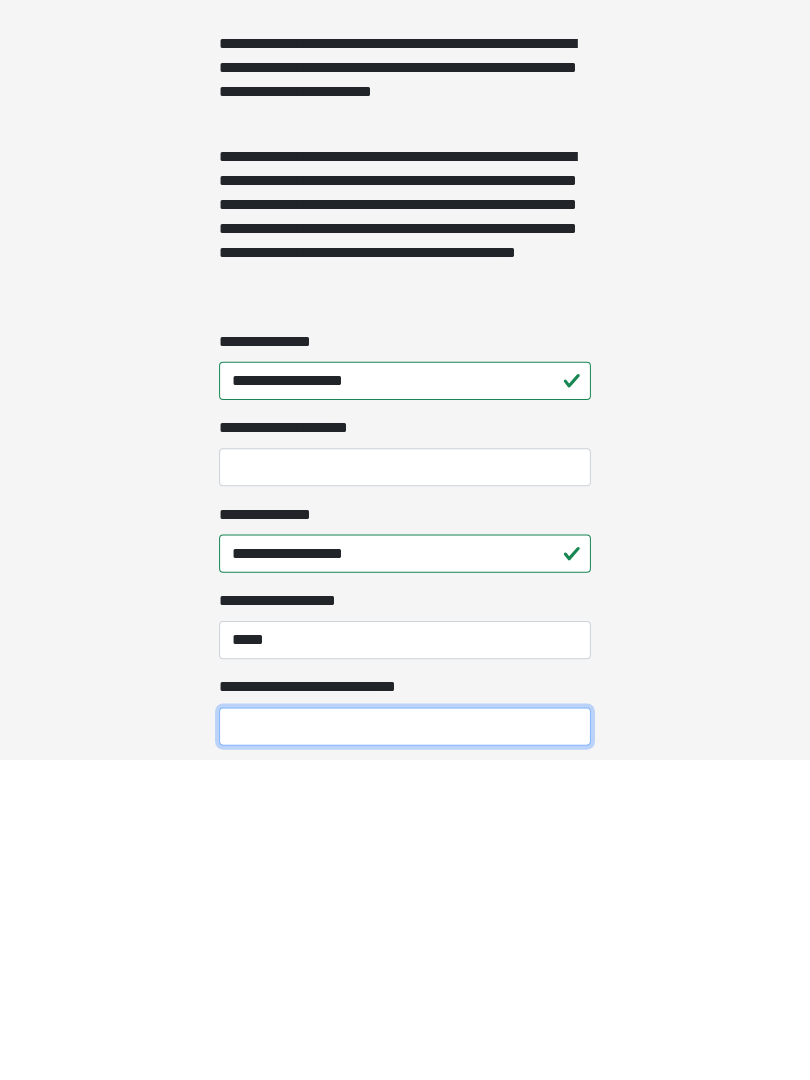 click on "**********" at bounding box center (405, 1047) 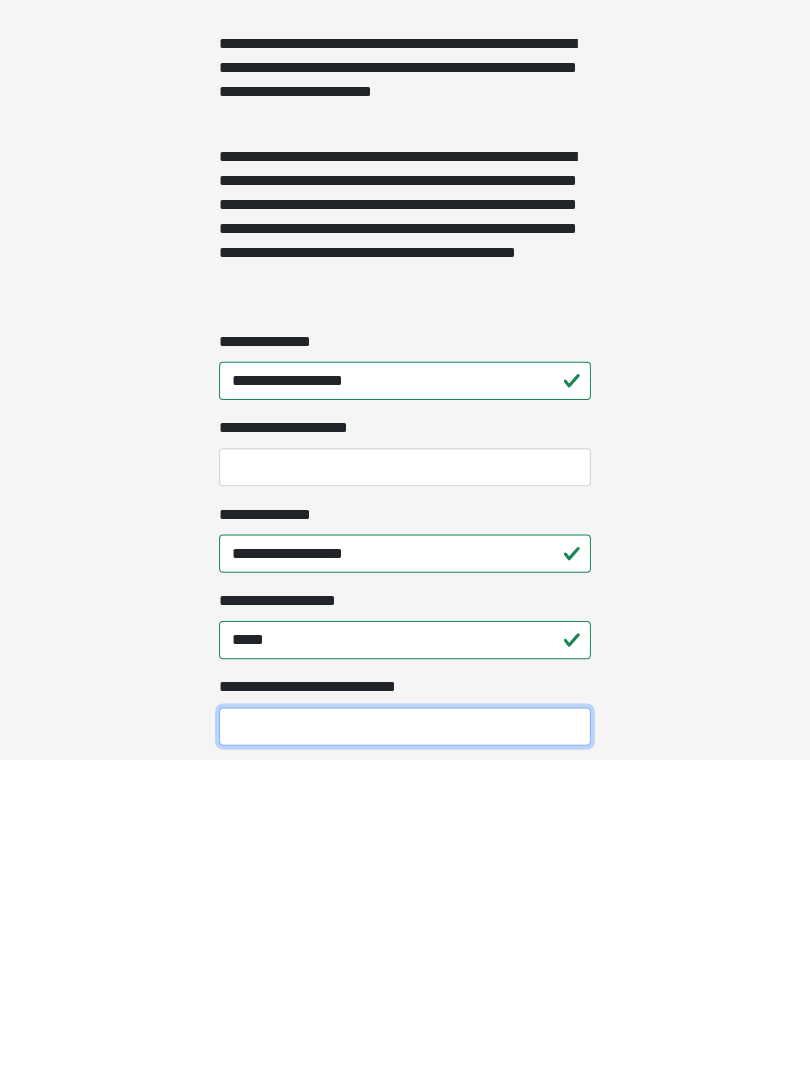 scroll, scrollTop: 1430, scrollLeft: 0, axis: vertical 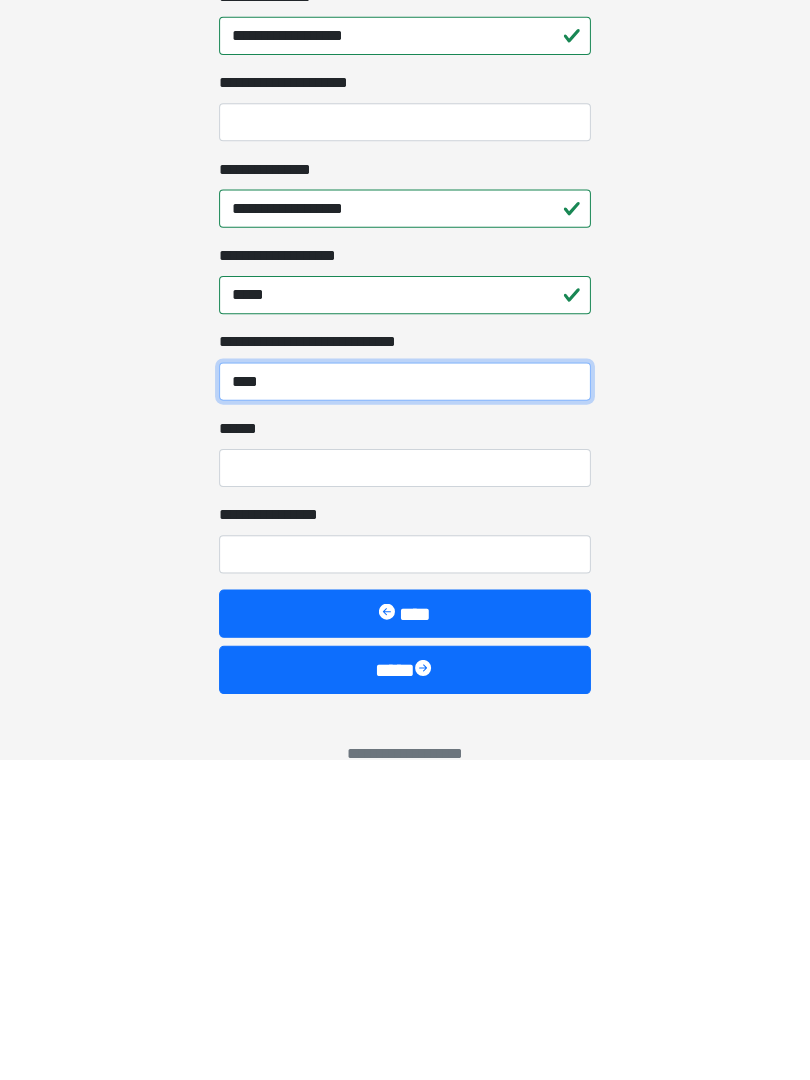type on "****" 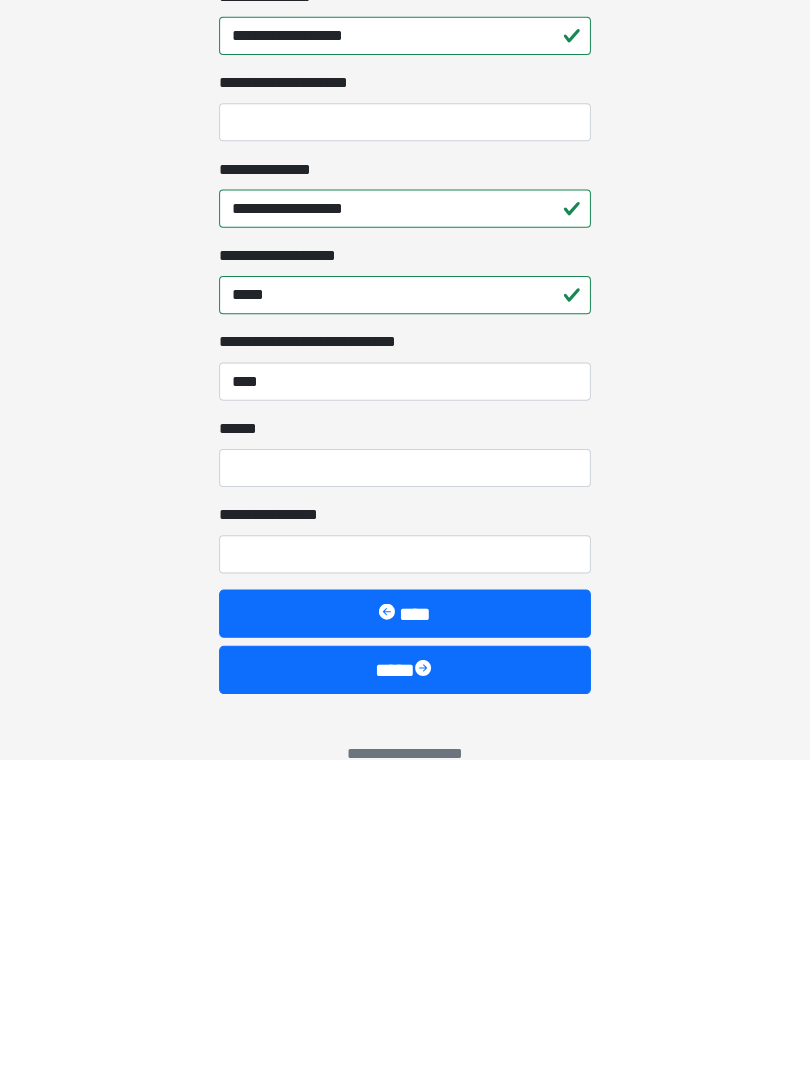 click on "**** *" at bounding box center (405, 789) 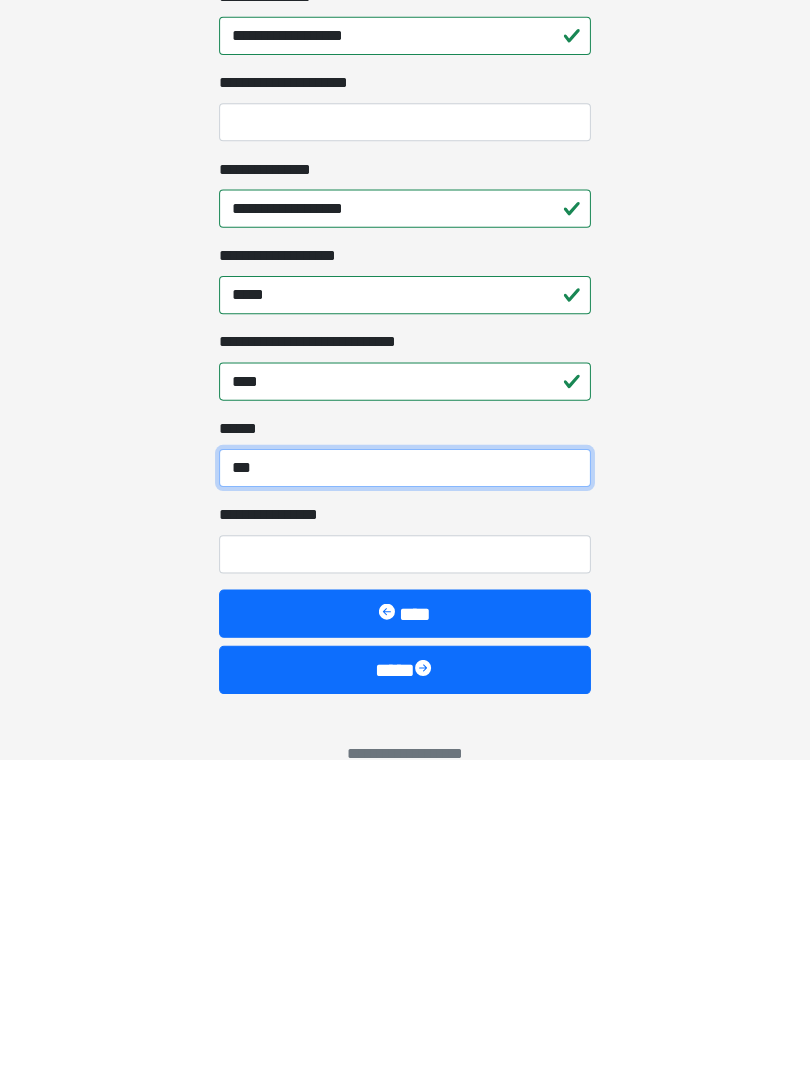 type on "***" 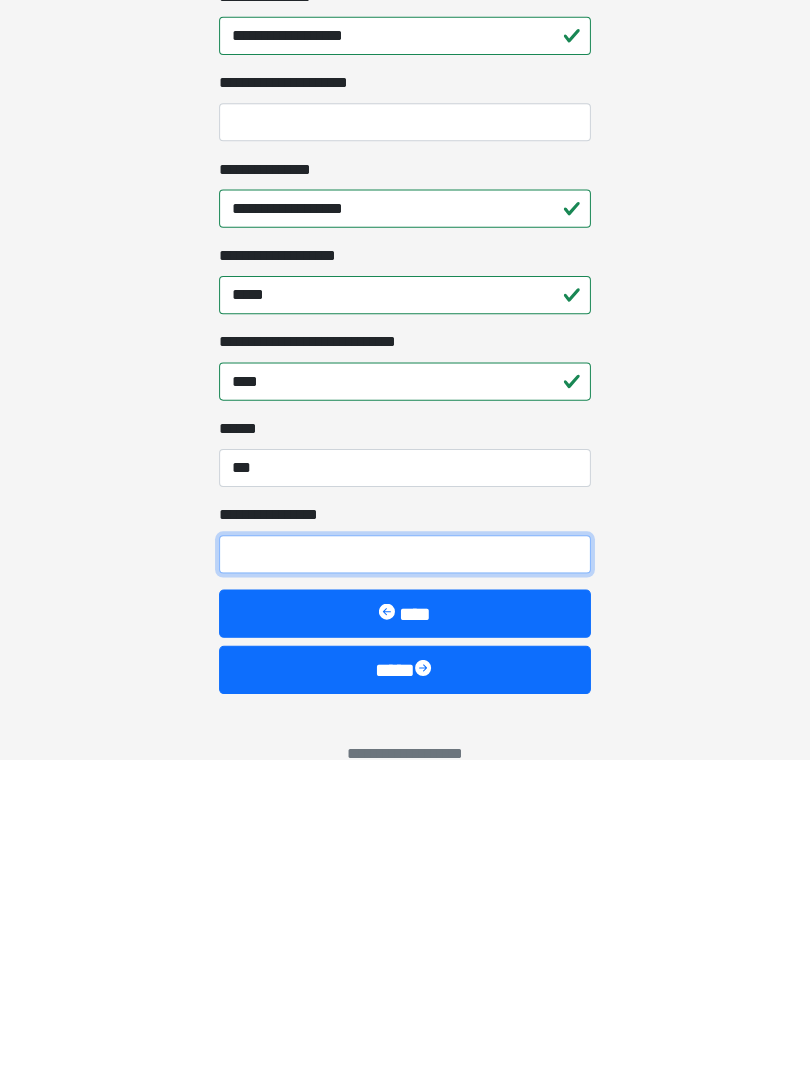 click on "**********" at bounding box center [405, 875] 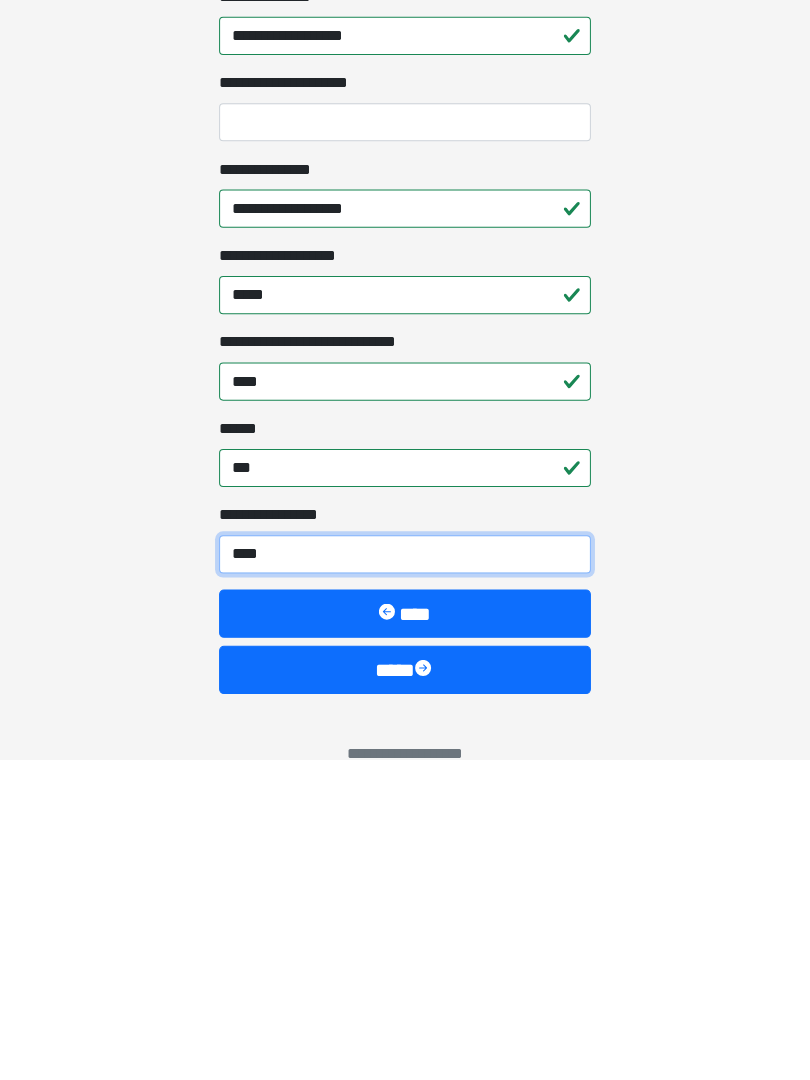 type on "*****" 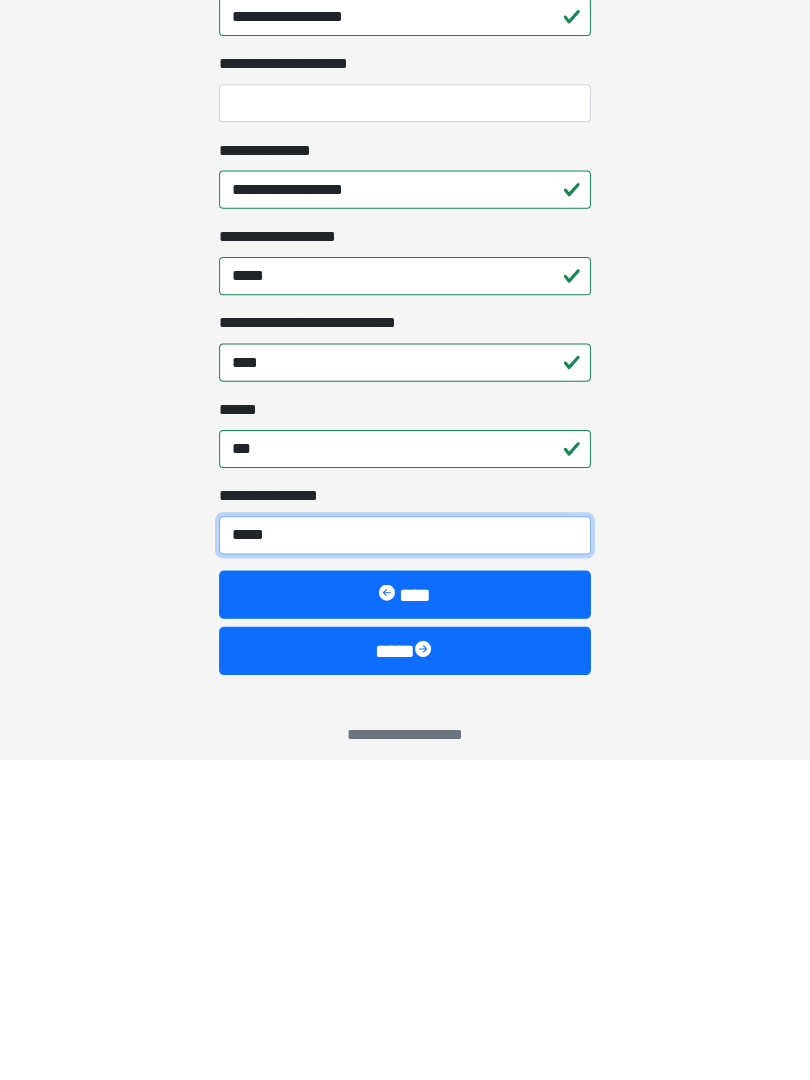 scroll, scrollTop: 1467, scrollLeft: 0, axis: vertical 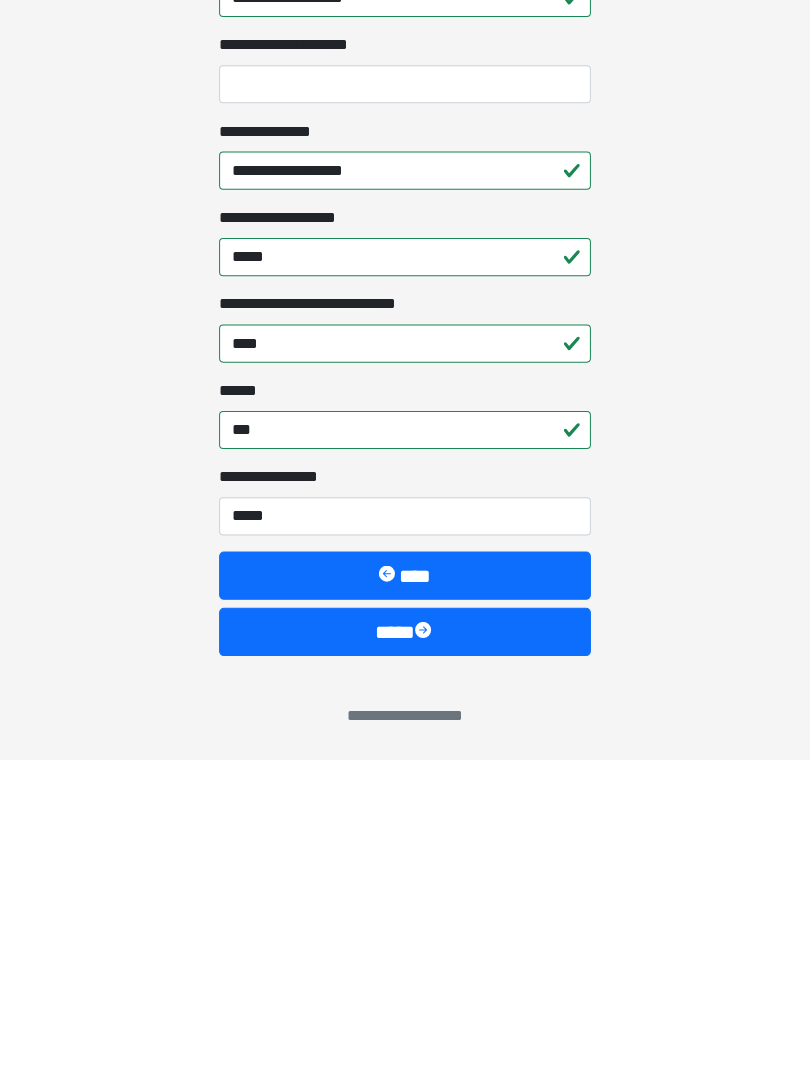 click at bounding box center [425, 953] 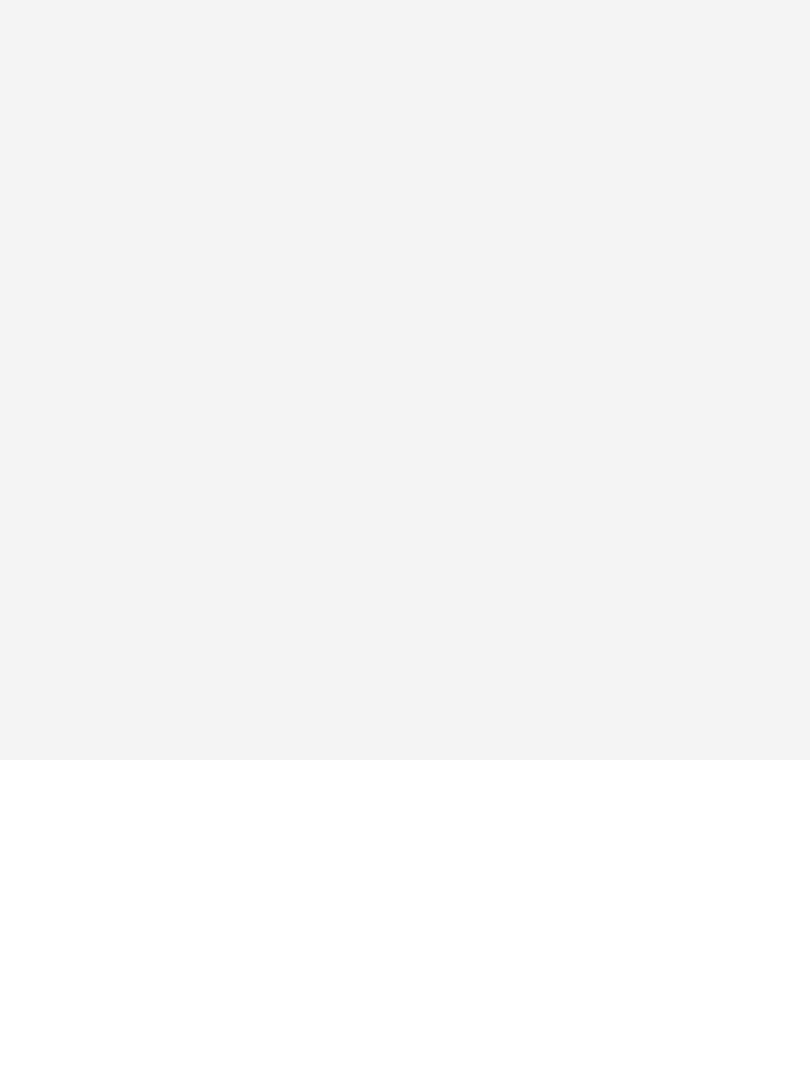 scroll, scrollTop: 0, scrollLeft: 0, axis: both 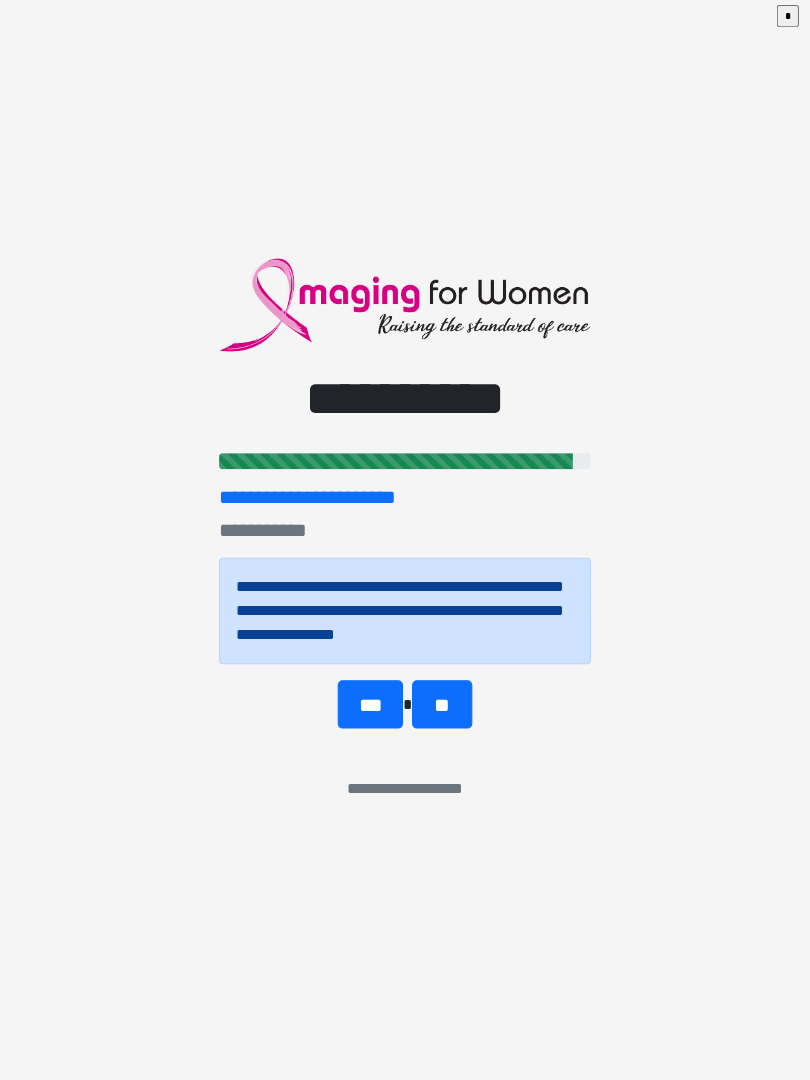 click on "**" at bounding box center (441, 706) 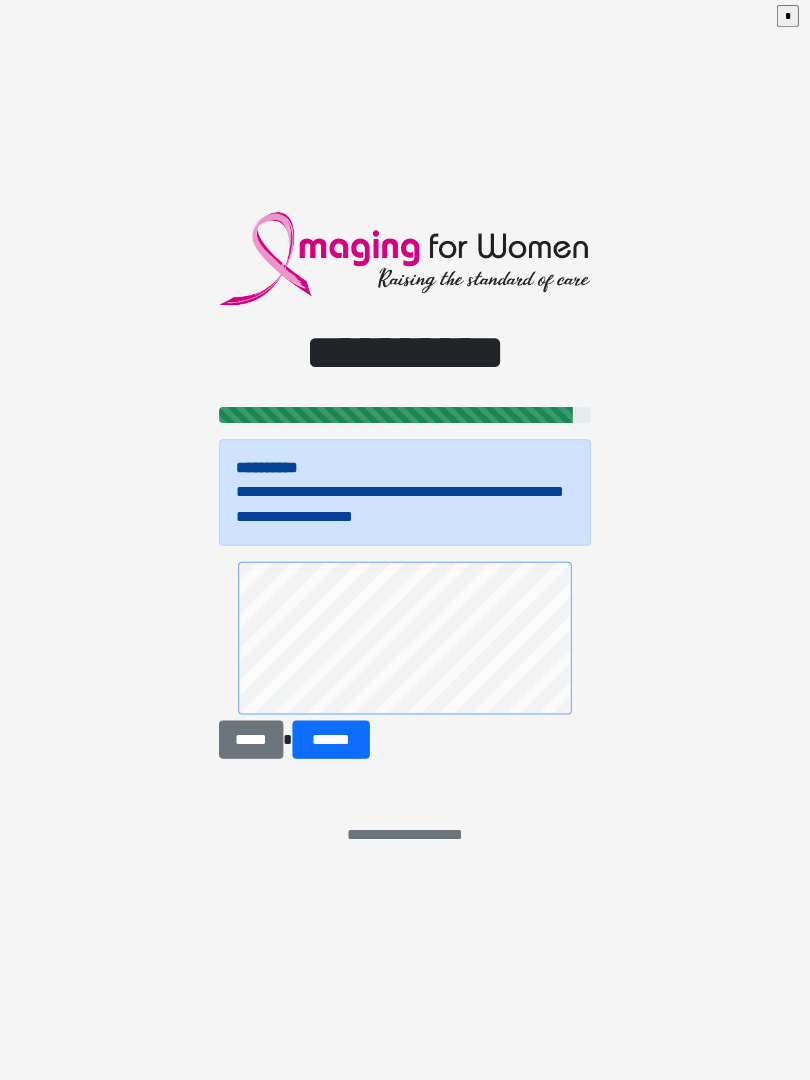 click on "******" at bounding box center (331, 741) 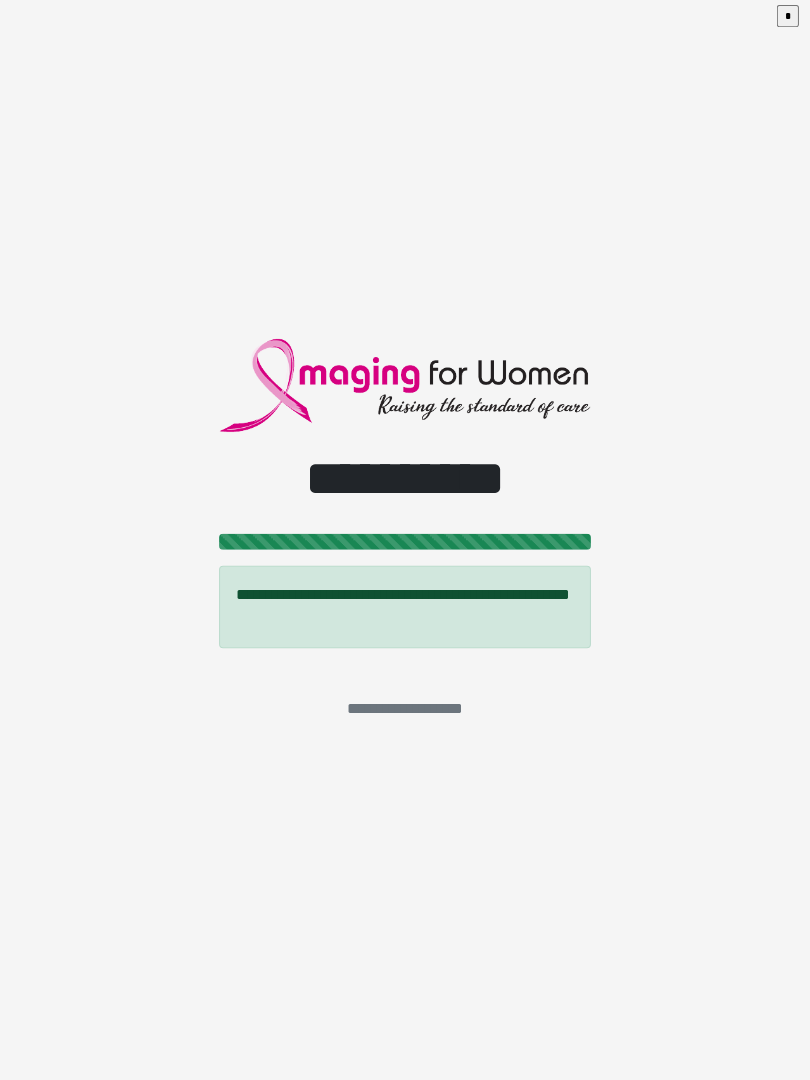 click on "*" at bounding box center (786, 21) 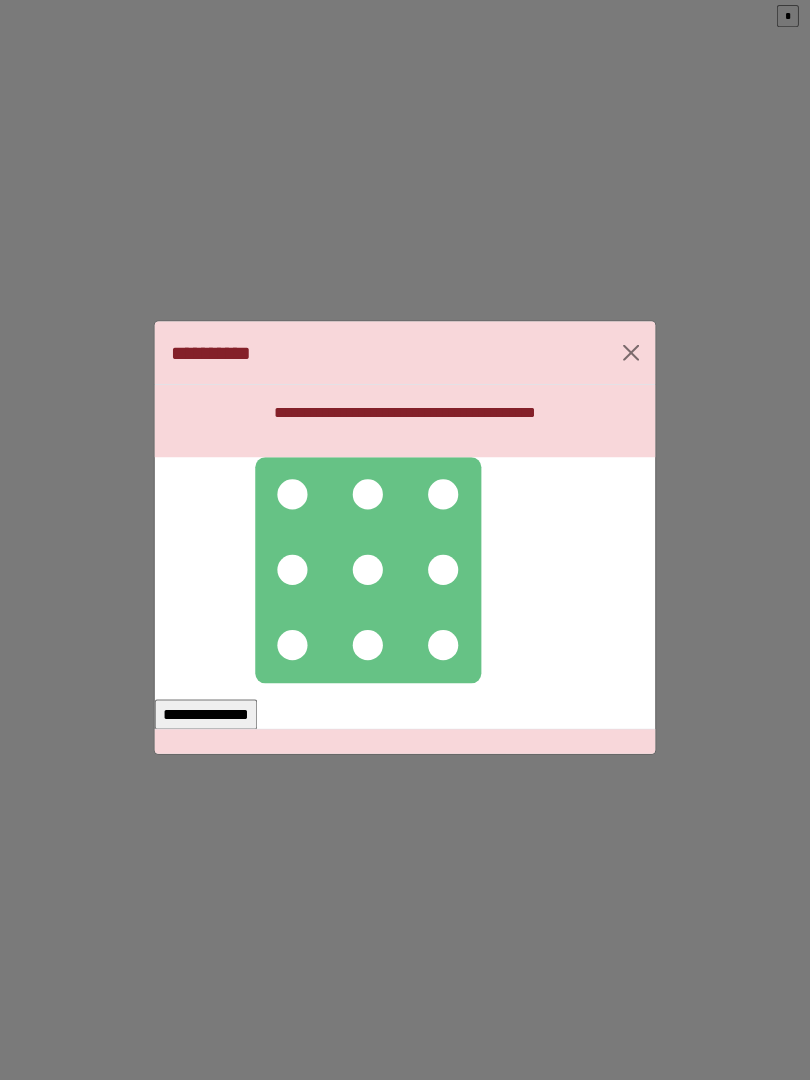 click at bounding box center (368, 572) 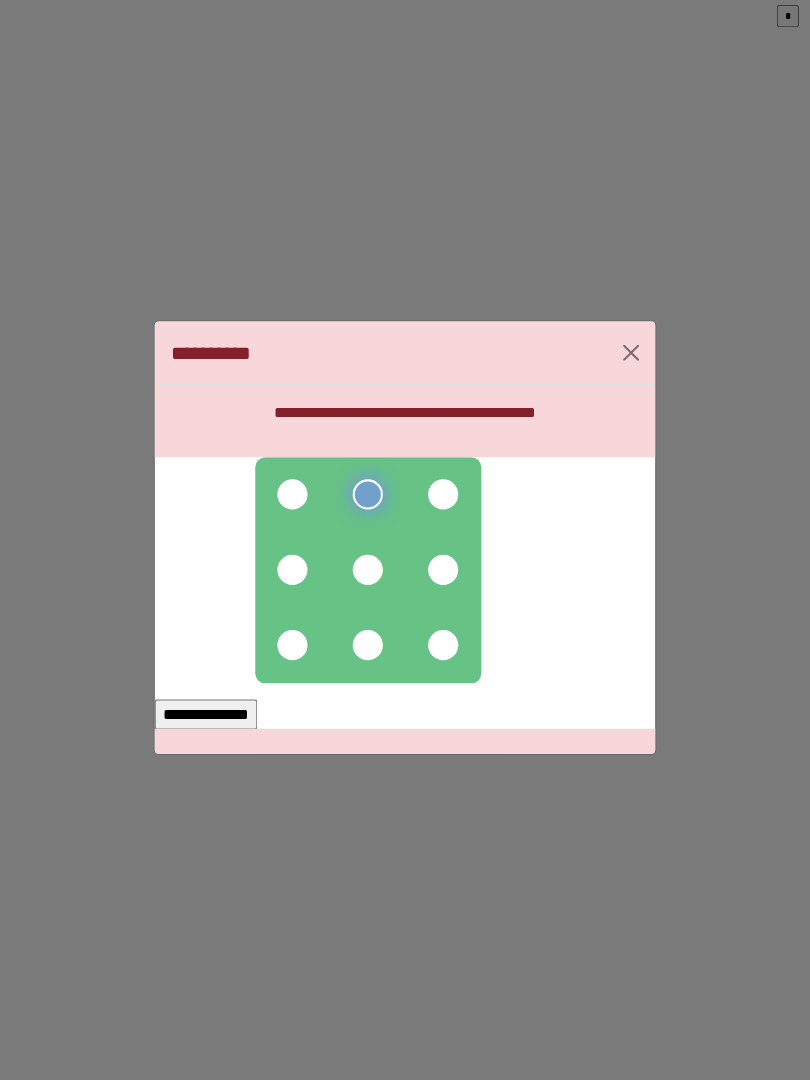 click at bounding box center [293, 497] 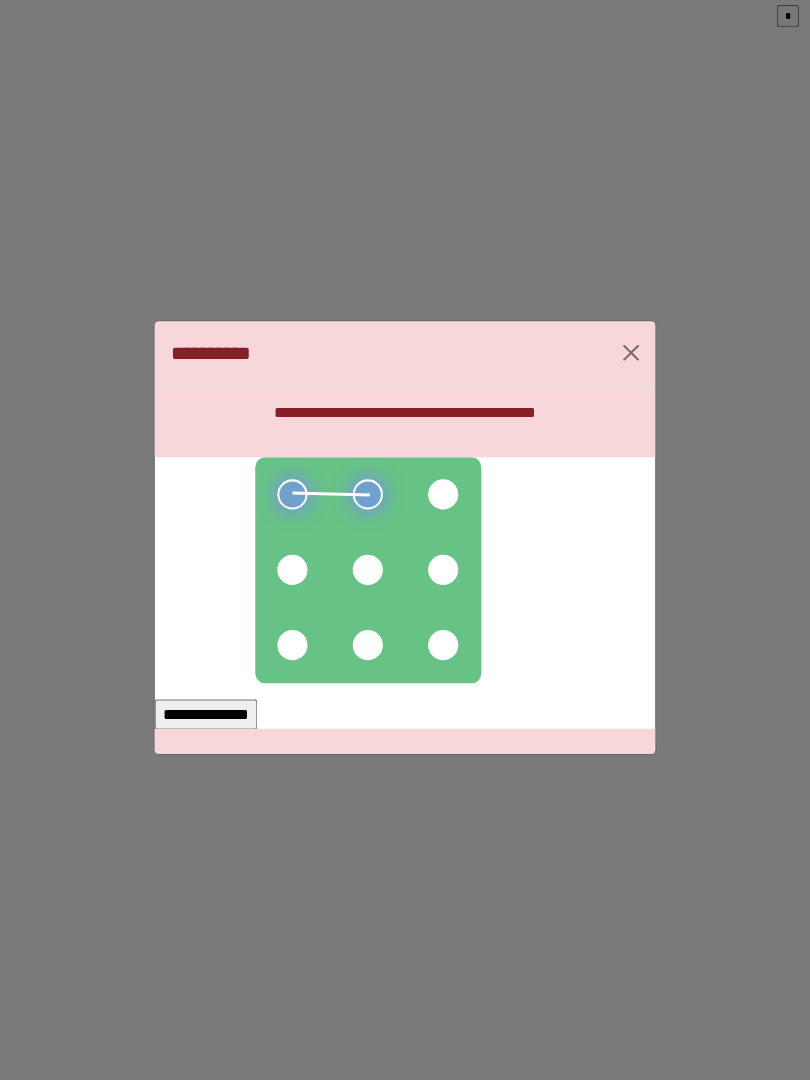 click at bounding box center [368, 572] 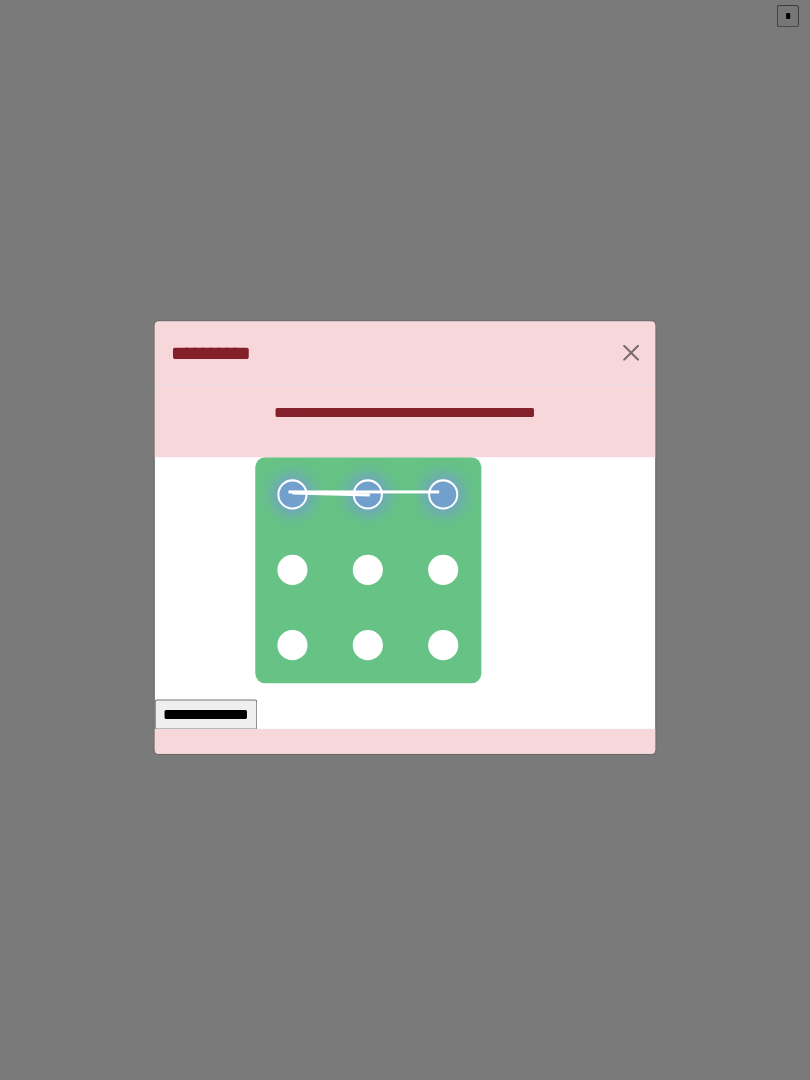 click at bounding box center (443, 572) 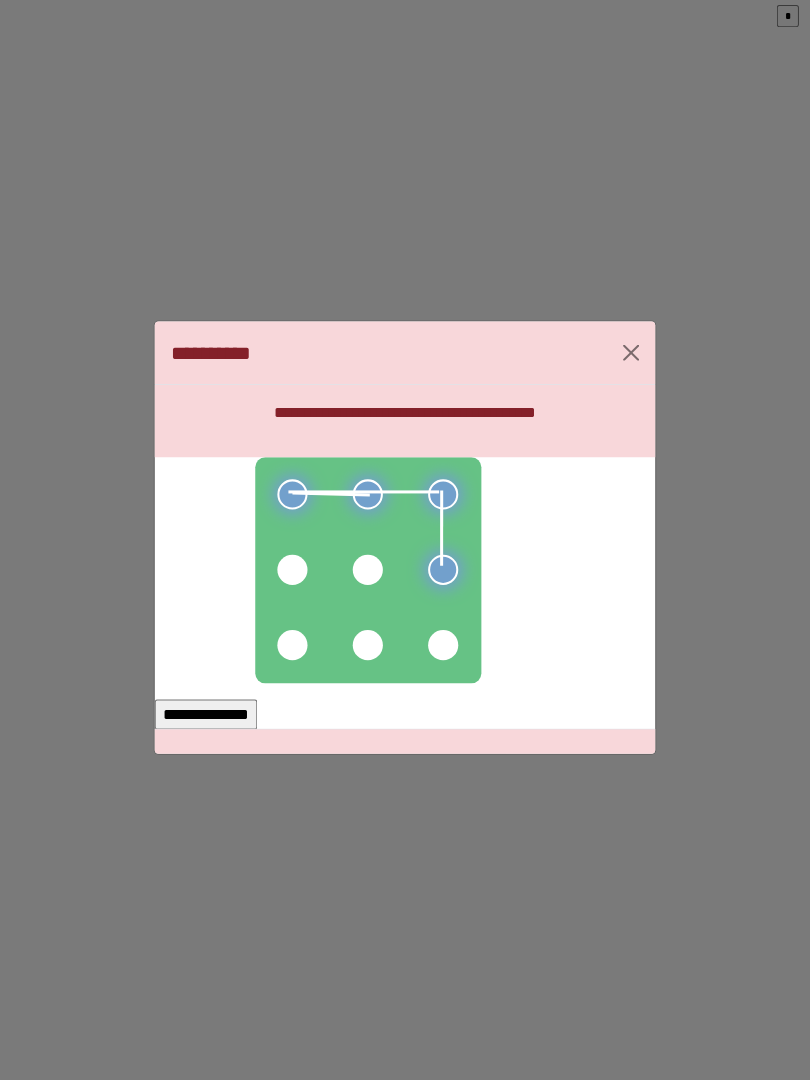 click at bounding box center [368, 572] 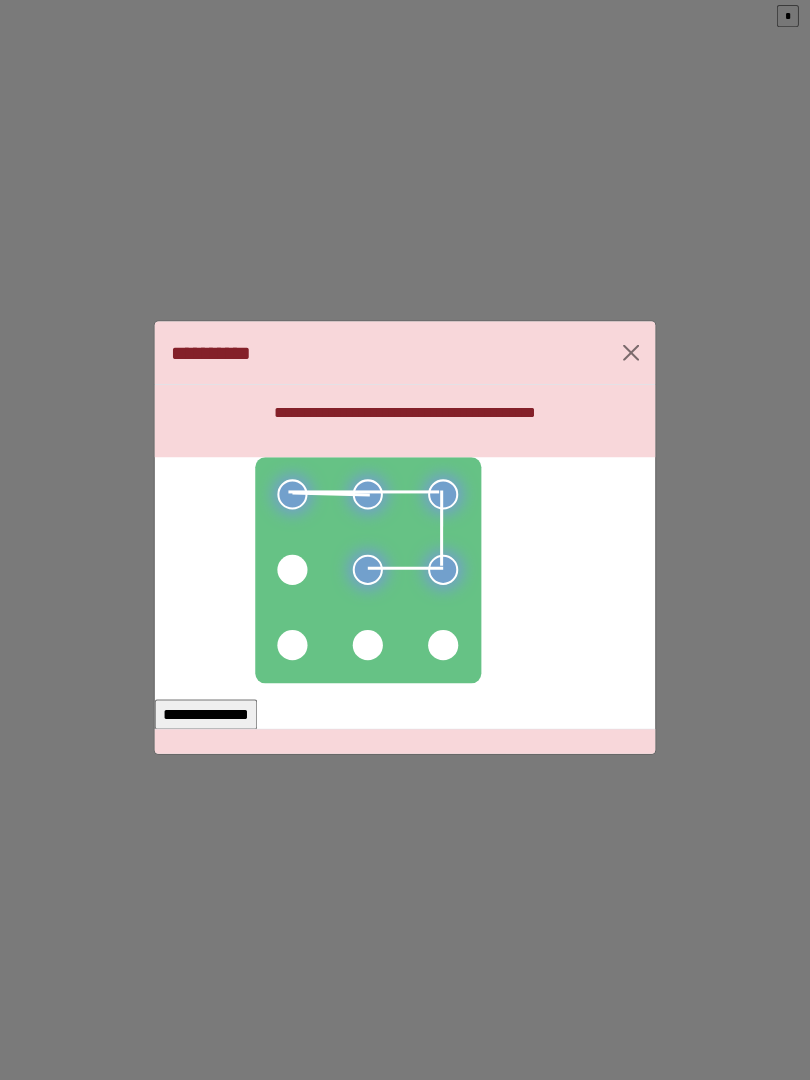 click at bounding box center [293, 572] 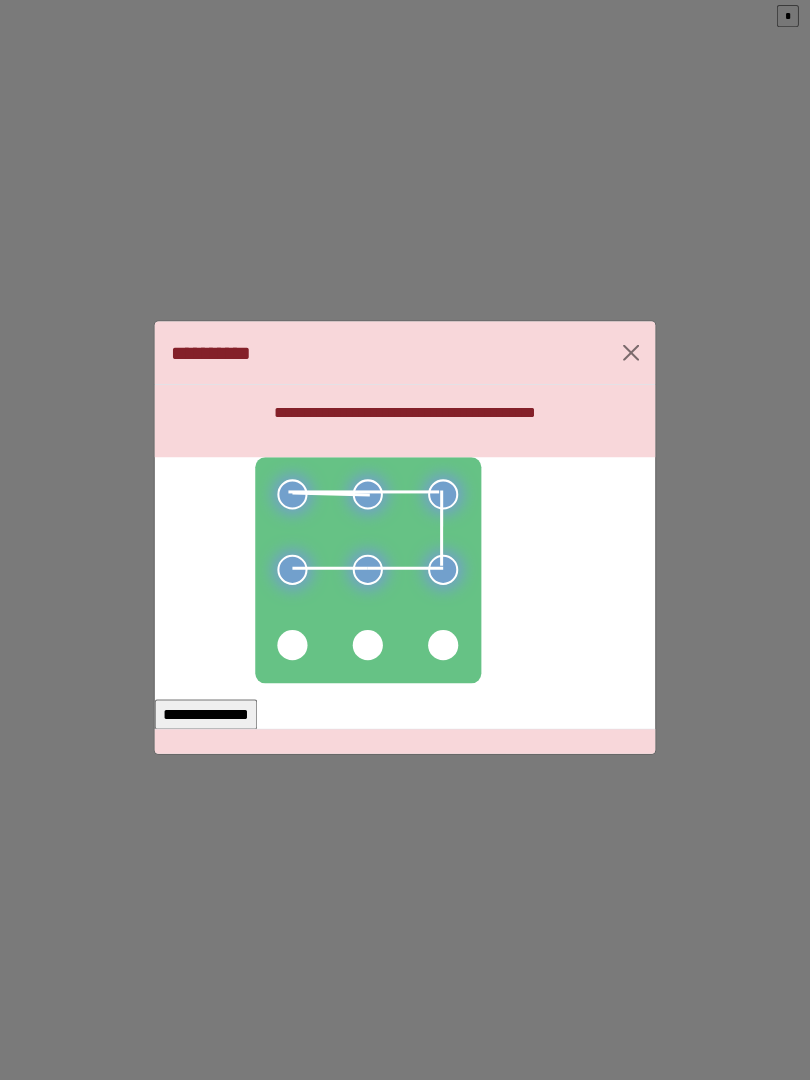 click on "**********" at bounding box center (207, 716) 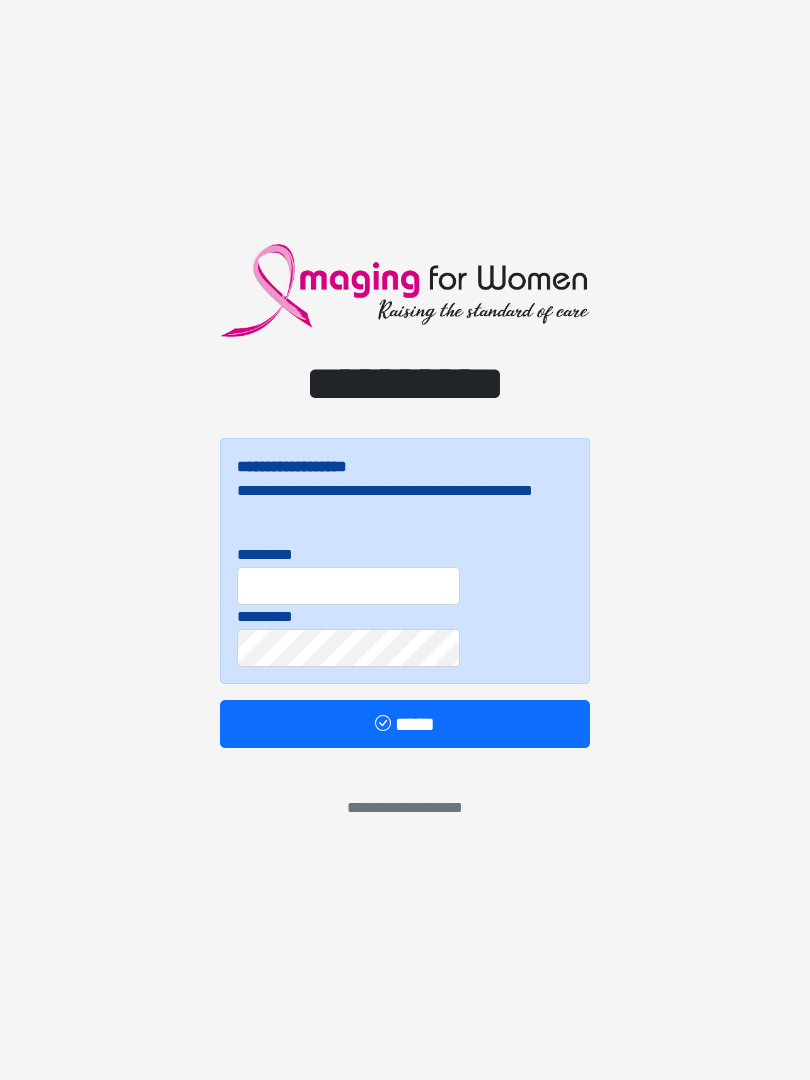 scroll, scrollTop: 5, scrollLeft: 2, axis: both 